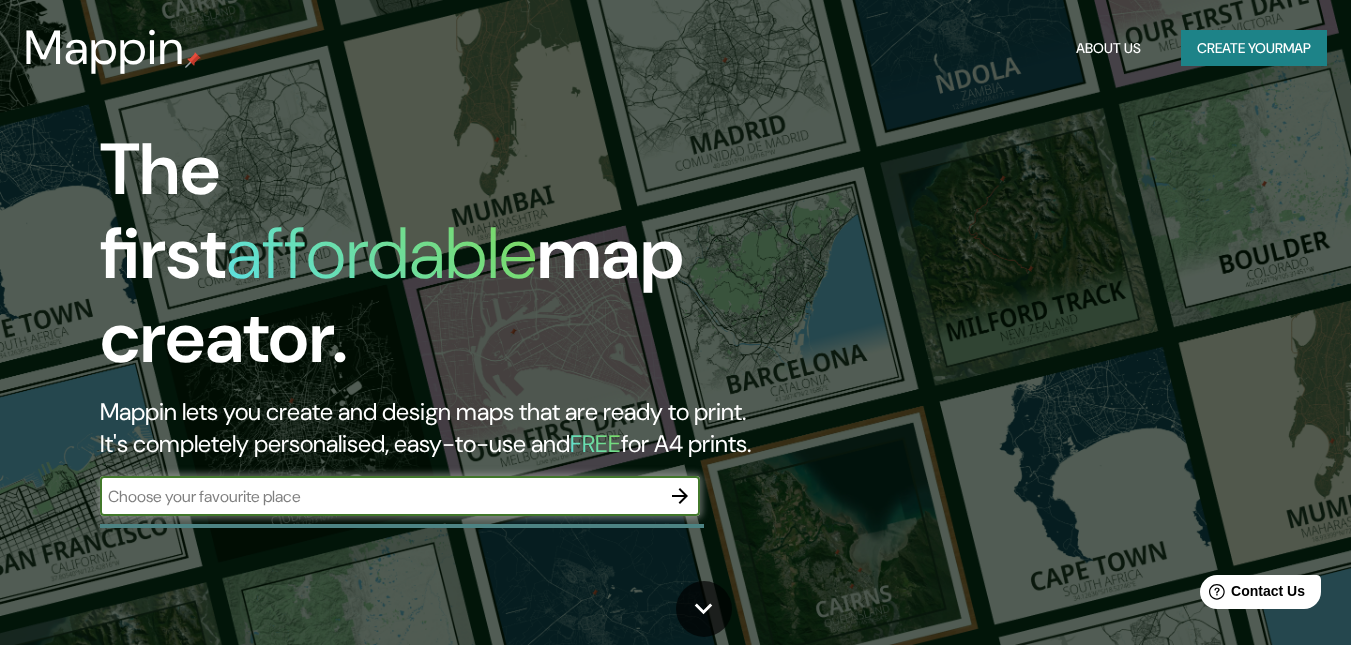 scroll, scrollTop: 100, scrollLeft: 0, axis: vertical 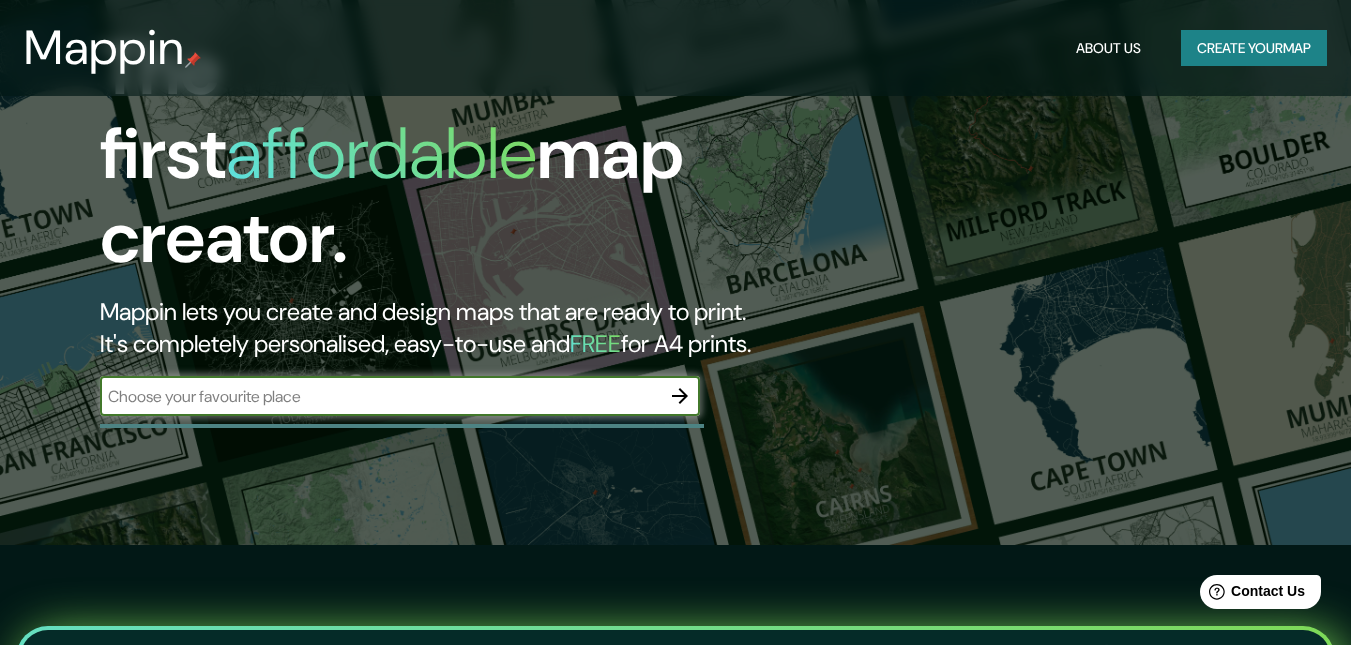 click at bounding box center [680, 396] 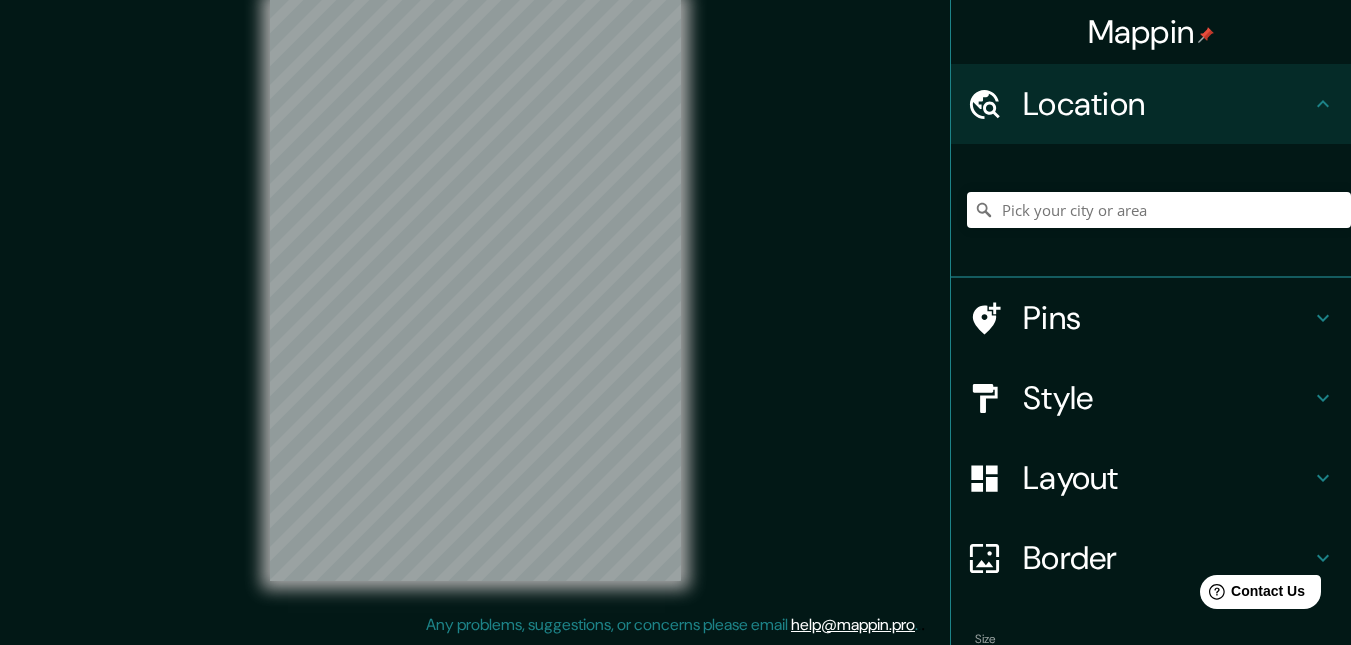 scroll, scrollTop: 0, scrollLeft: 0, axis: both 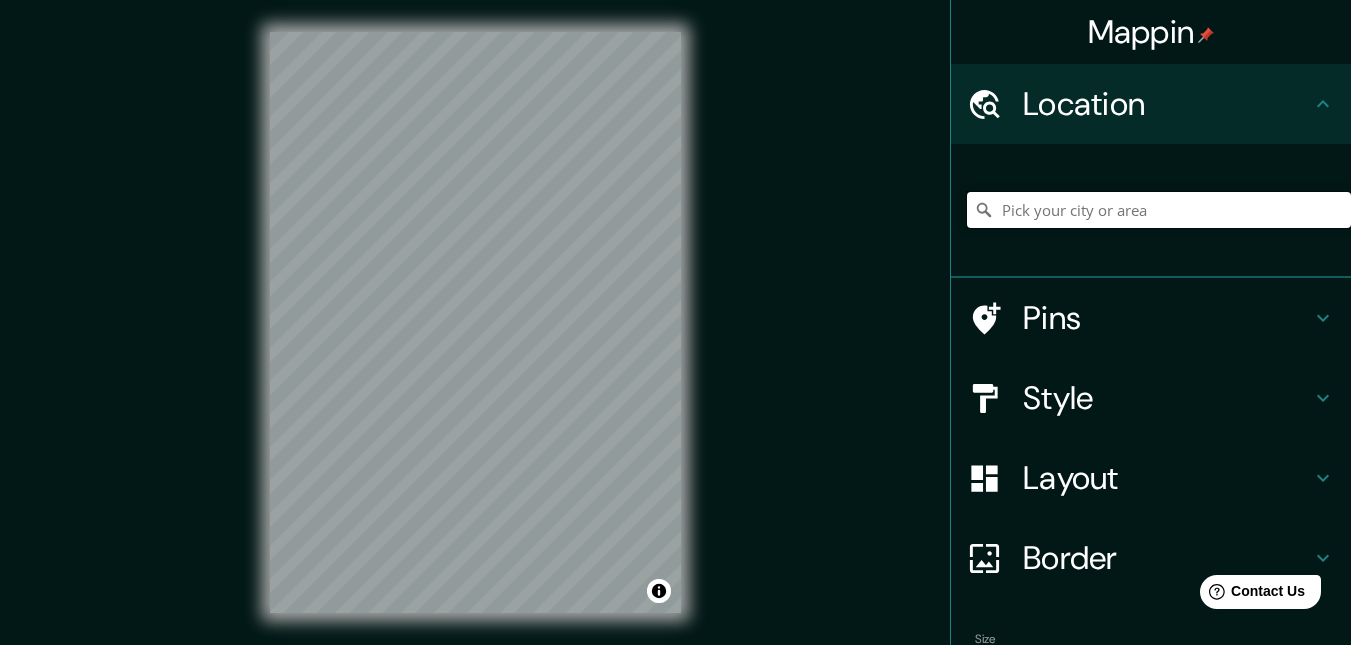 click at bounding box center [1159, 210] 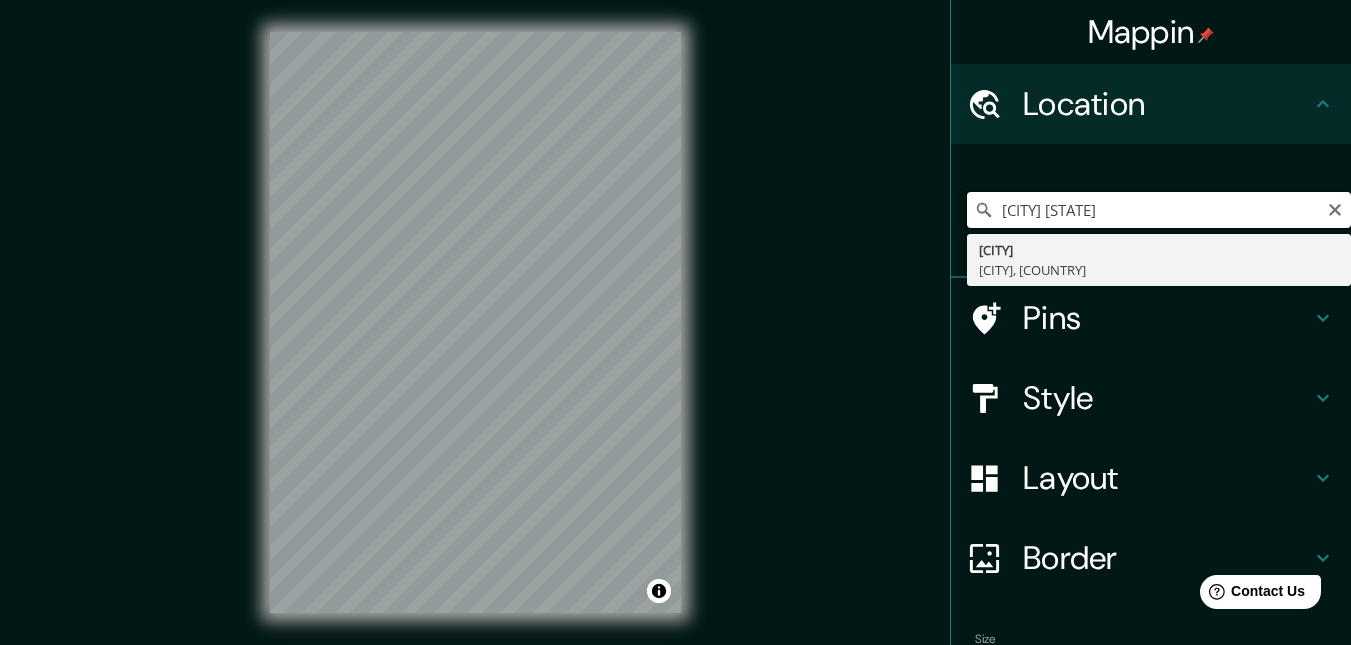 type on "[CITY] [STATE]" 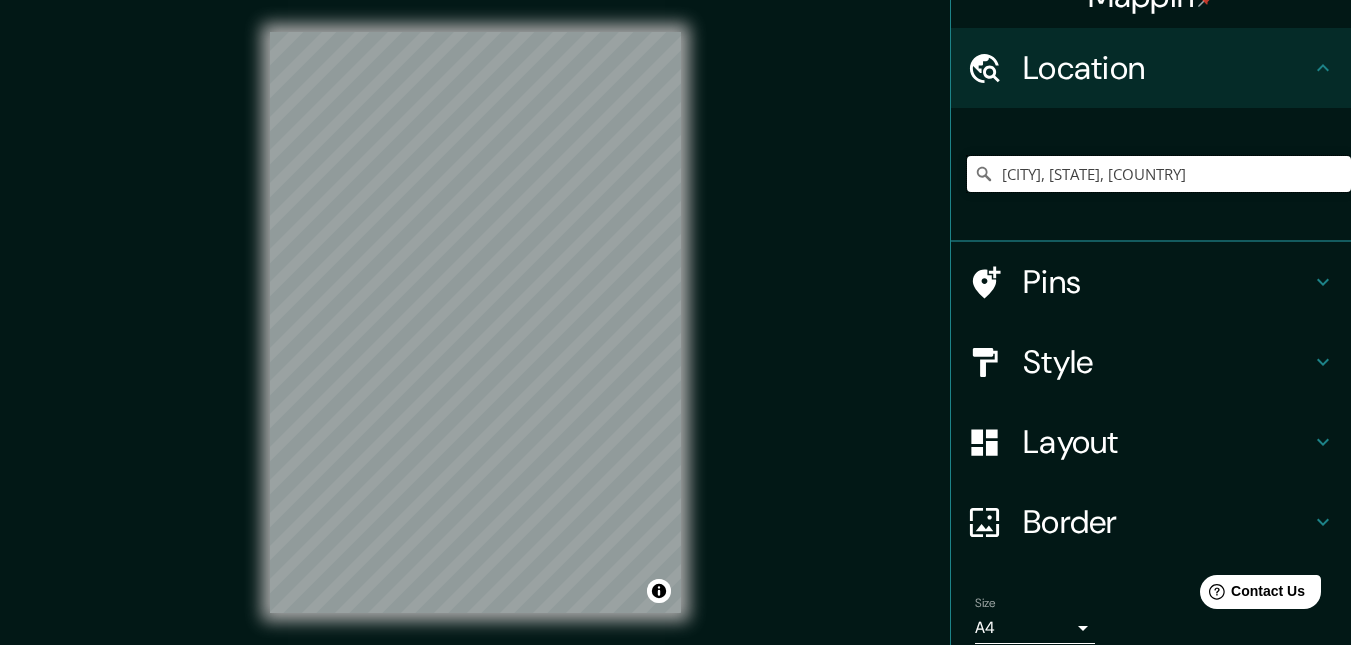 scroll, scrollTop: 0, scrollLeft: 0, axis: both 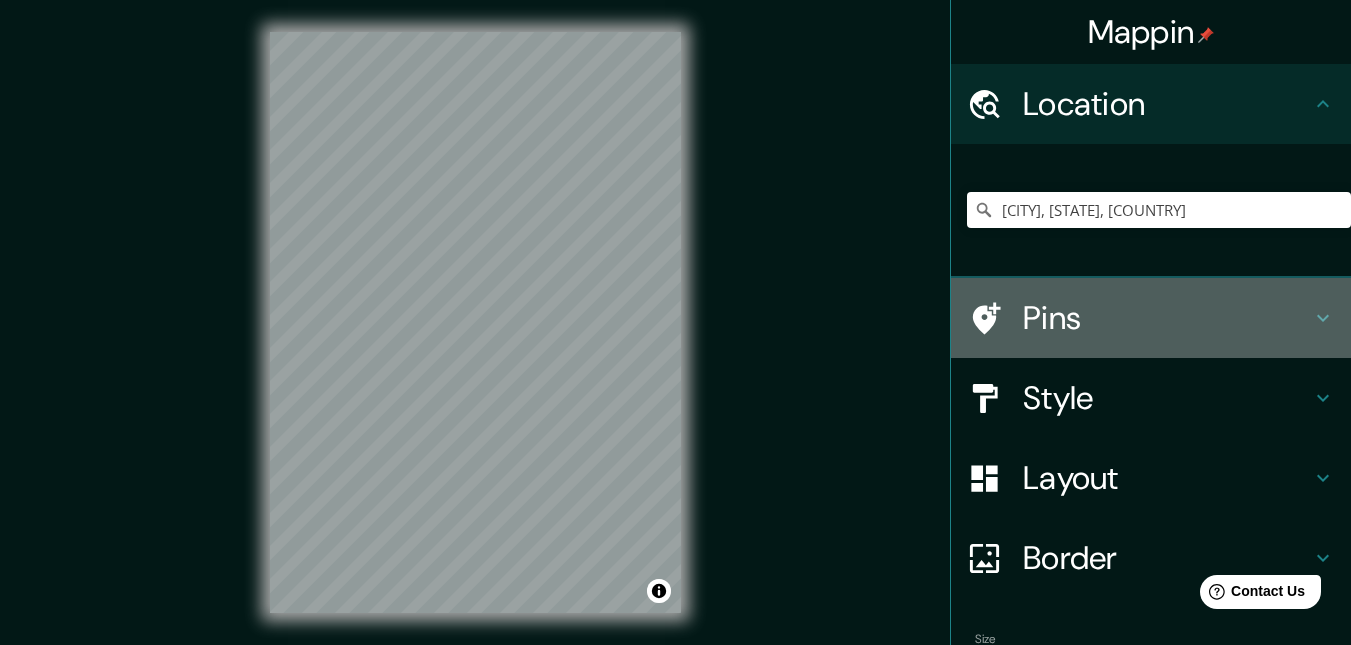 click on "Pins" at bounding box center [1167, 104] 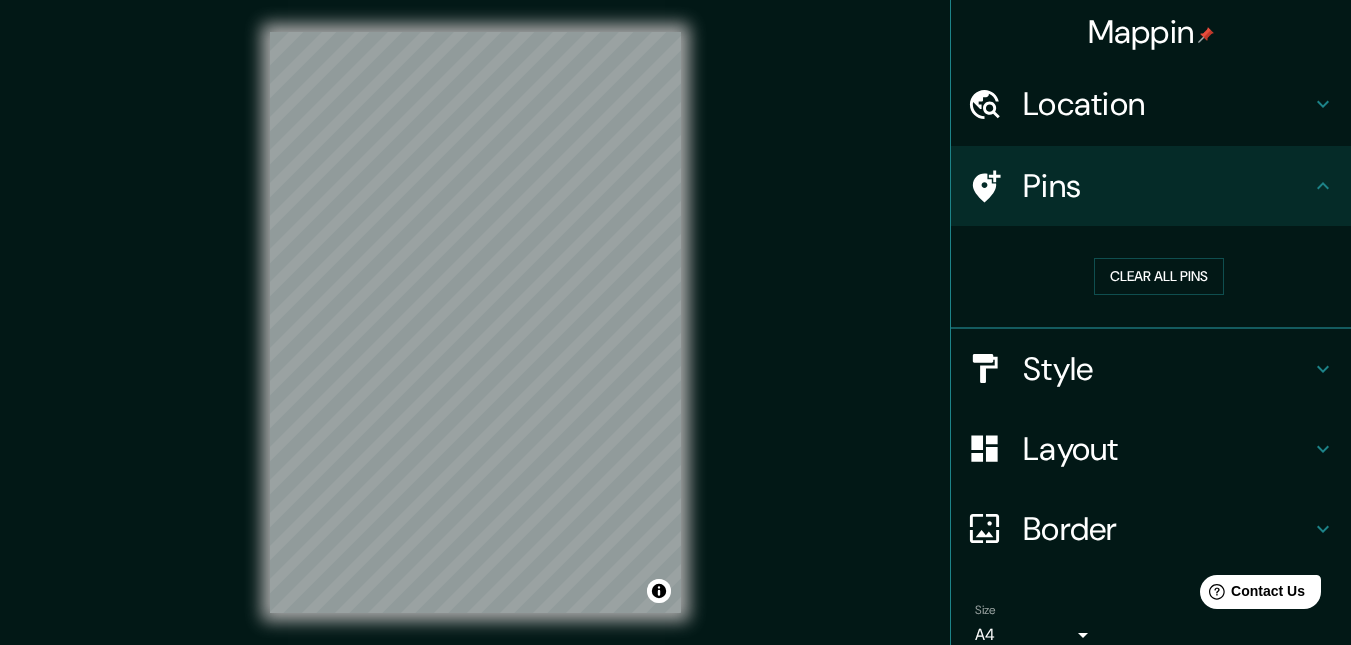 click on "Style" at bounding box center [1167, 104] 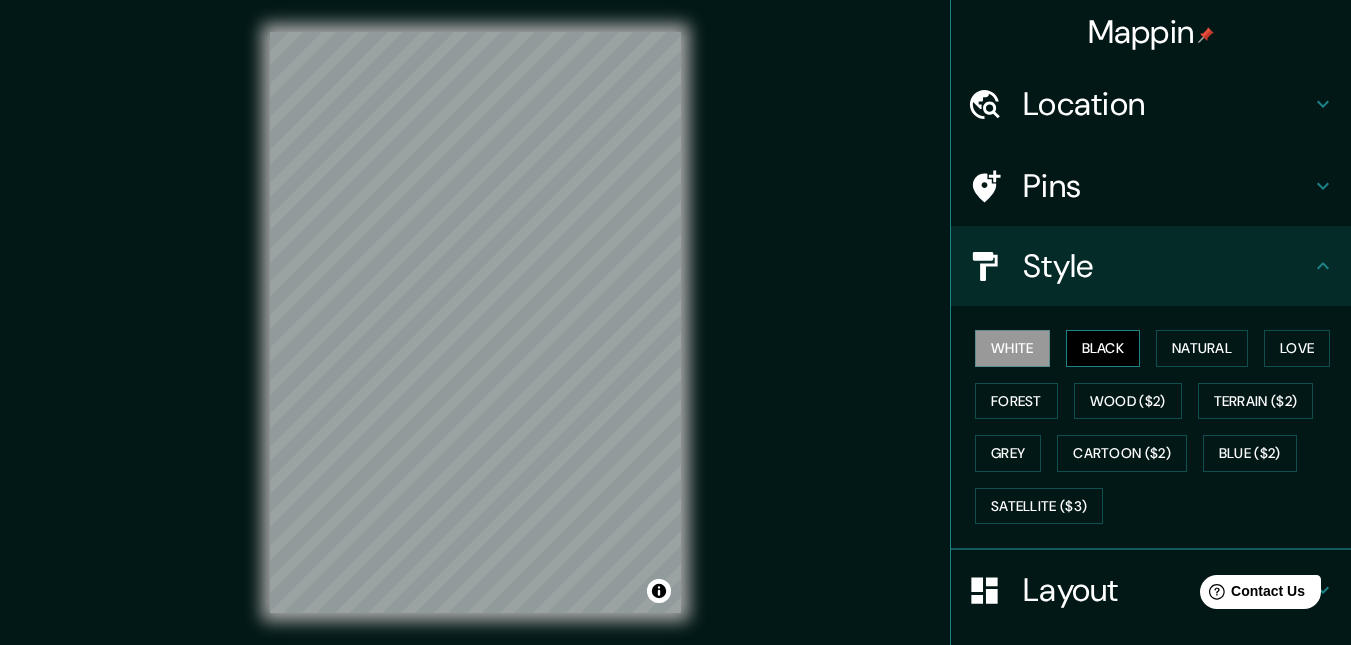 click on "Black" at bounding box center [1103, 348] 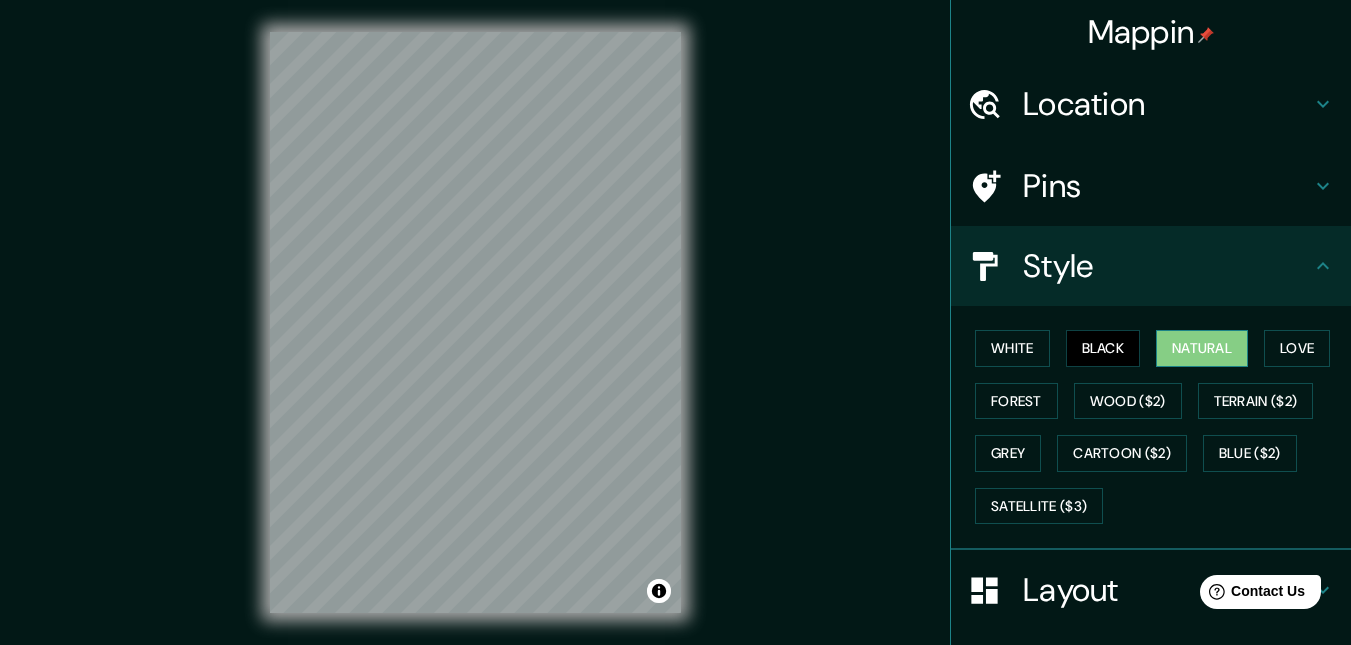 click on "Natural" at bounding box center (1202, 348) 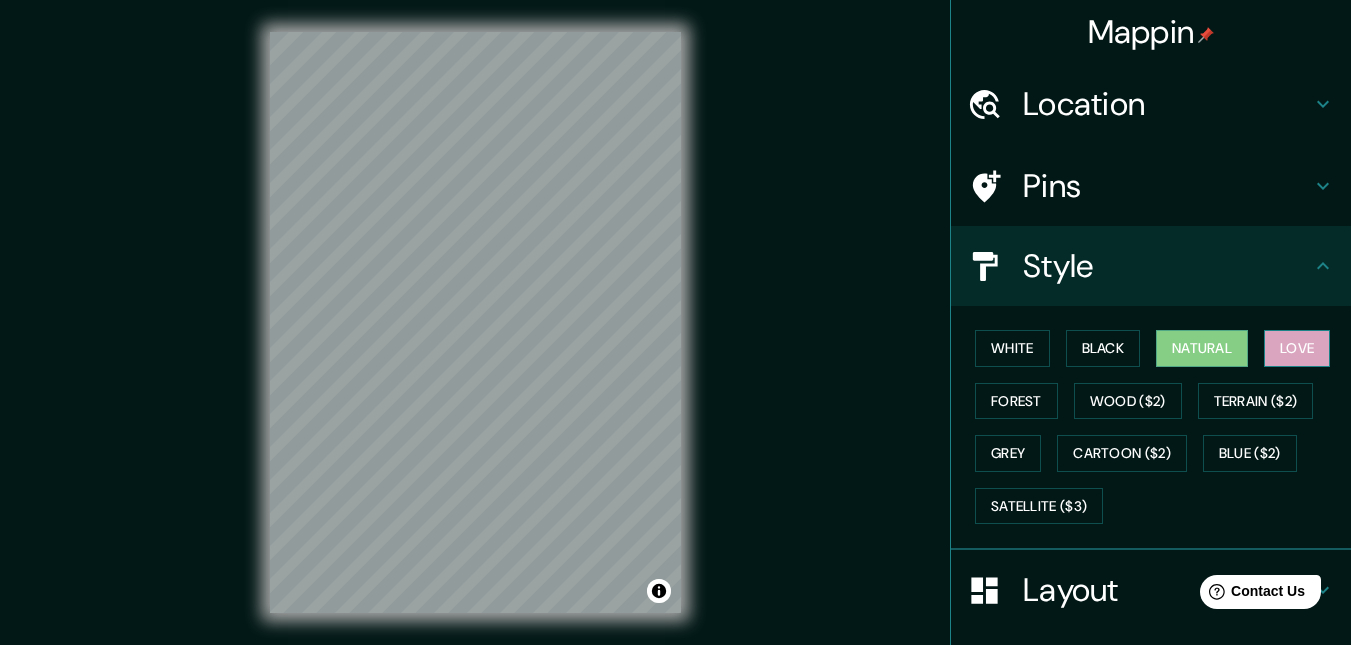 click on "Love" at bounding box center [1297, 348] 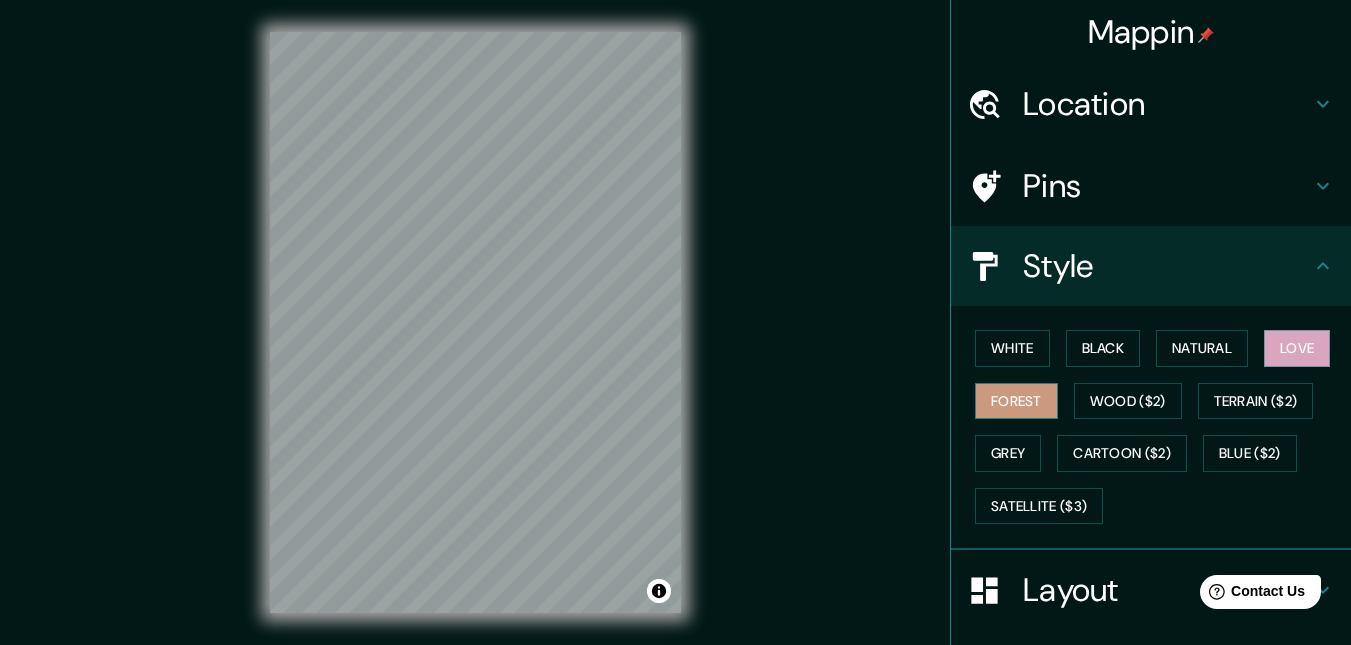 click on "Forest" at bounding box center (1016, 401) 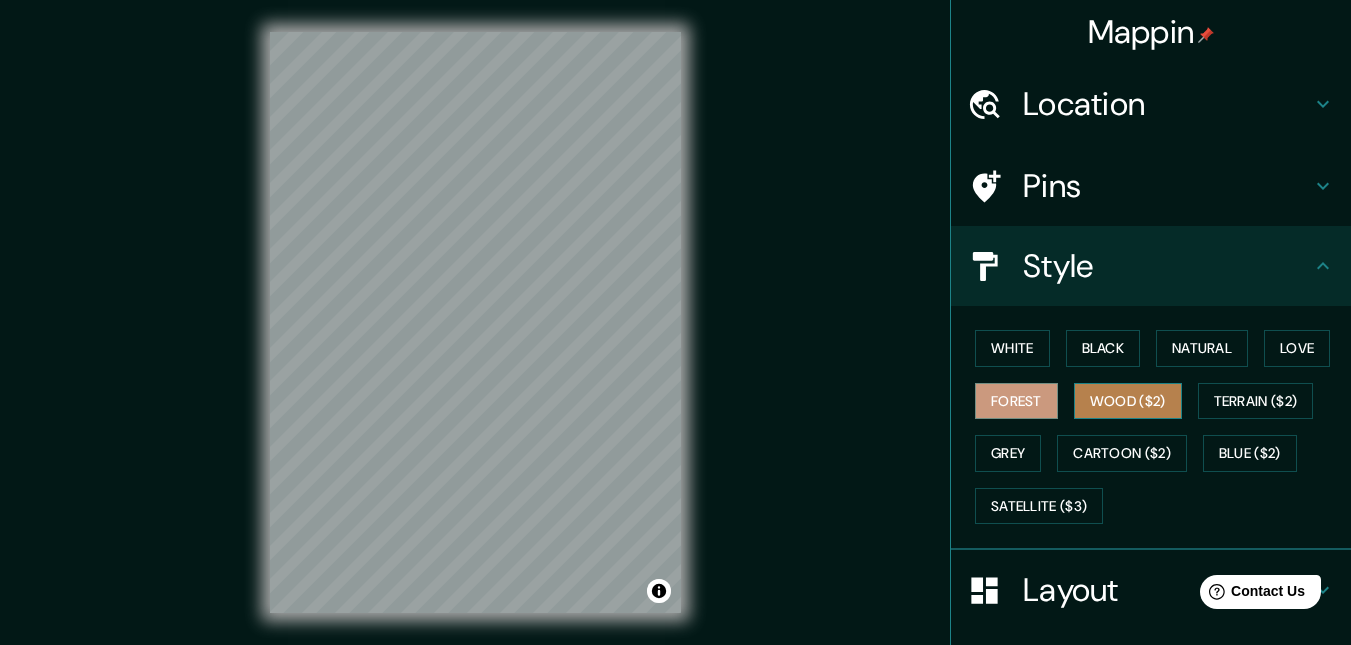 click on "Wood ($2)" at bounding box center [1128, 401] 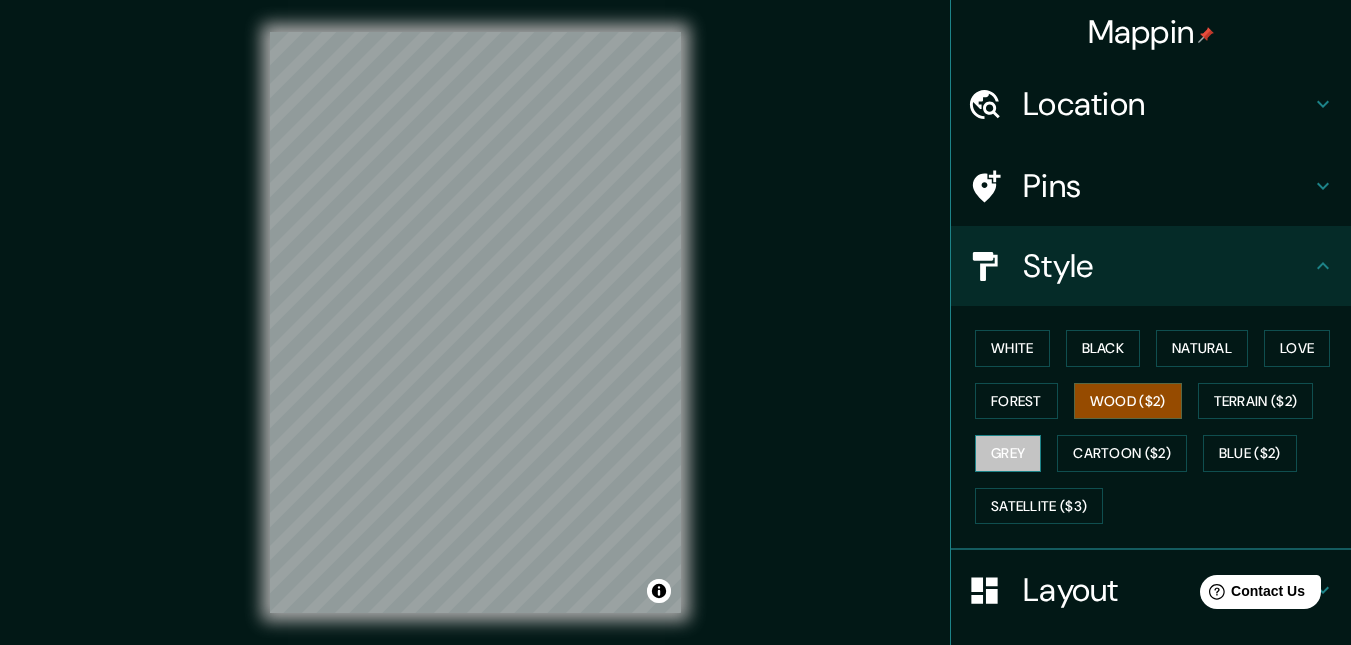 click on "Grey" at bounding box center (1008, 453) 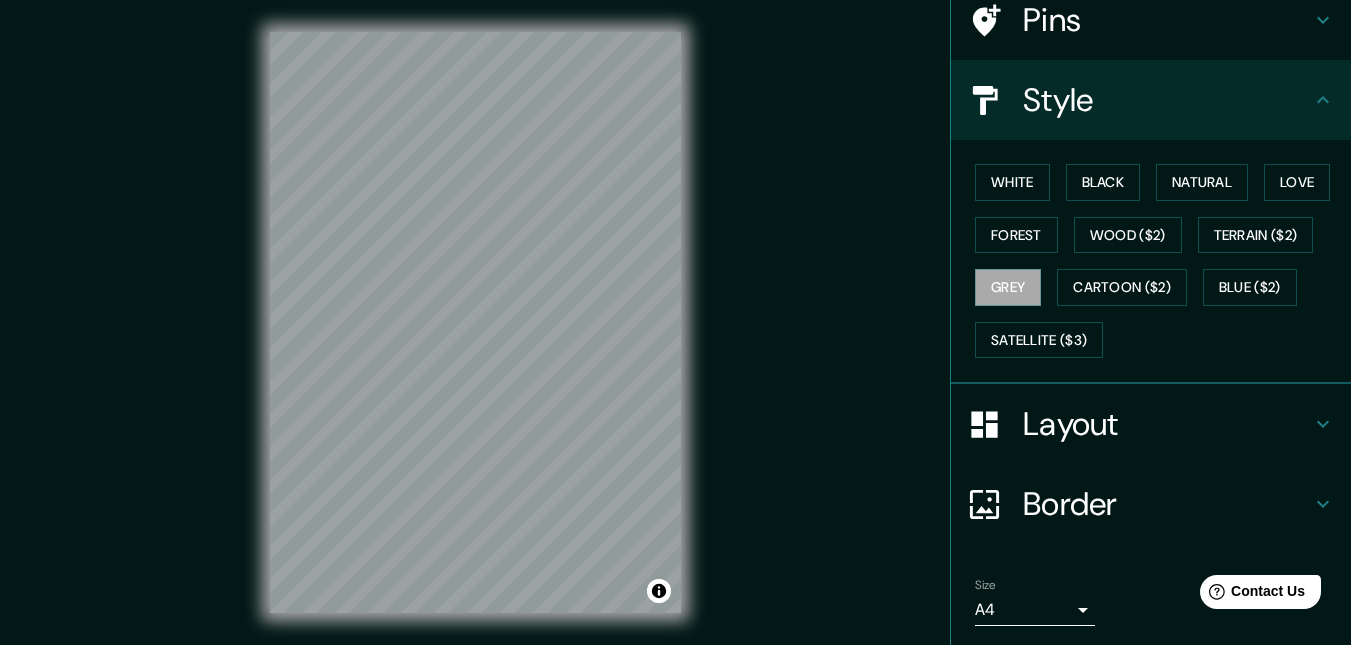 scroll, scrollTop: 232, scrollLeft: 0, axis: vertical 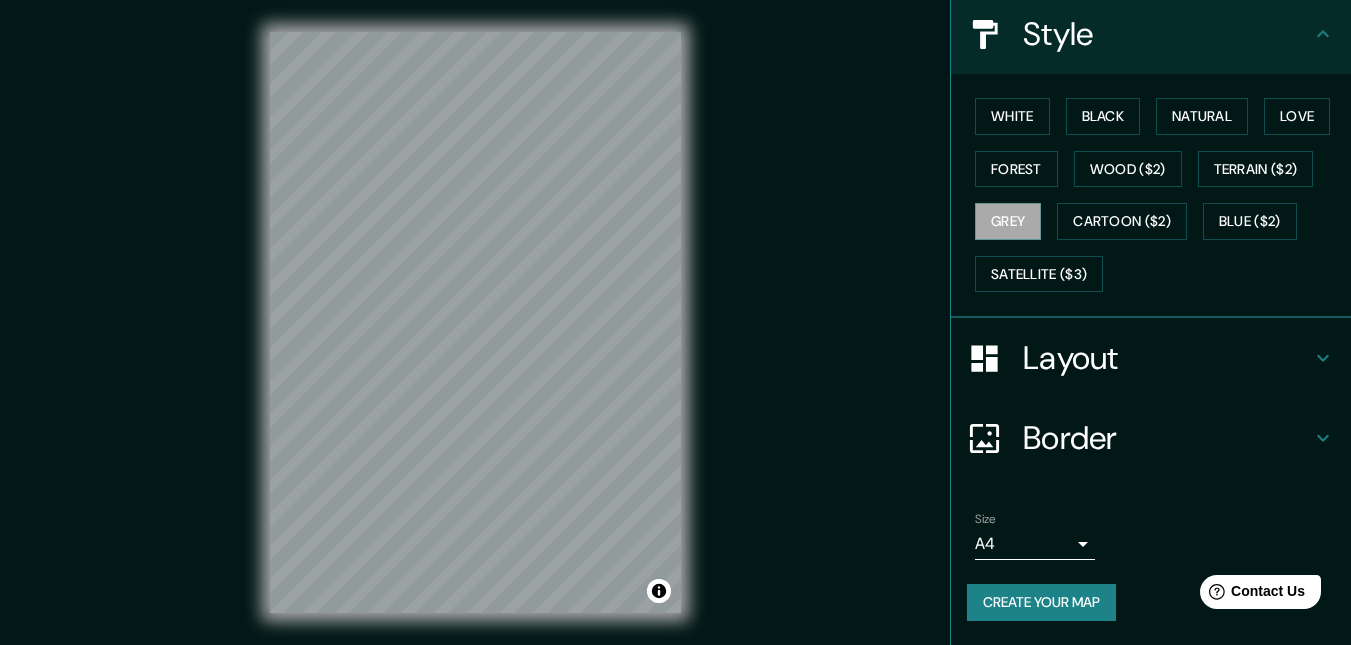 click on "Layout" at bounding box center [1151, 358] 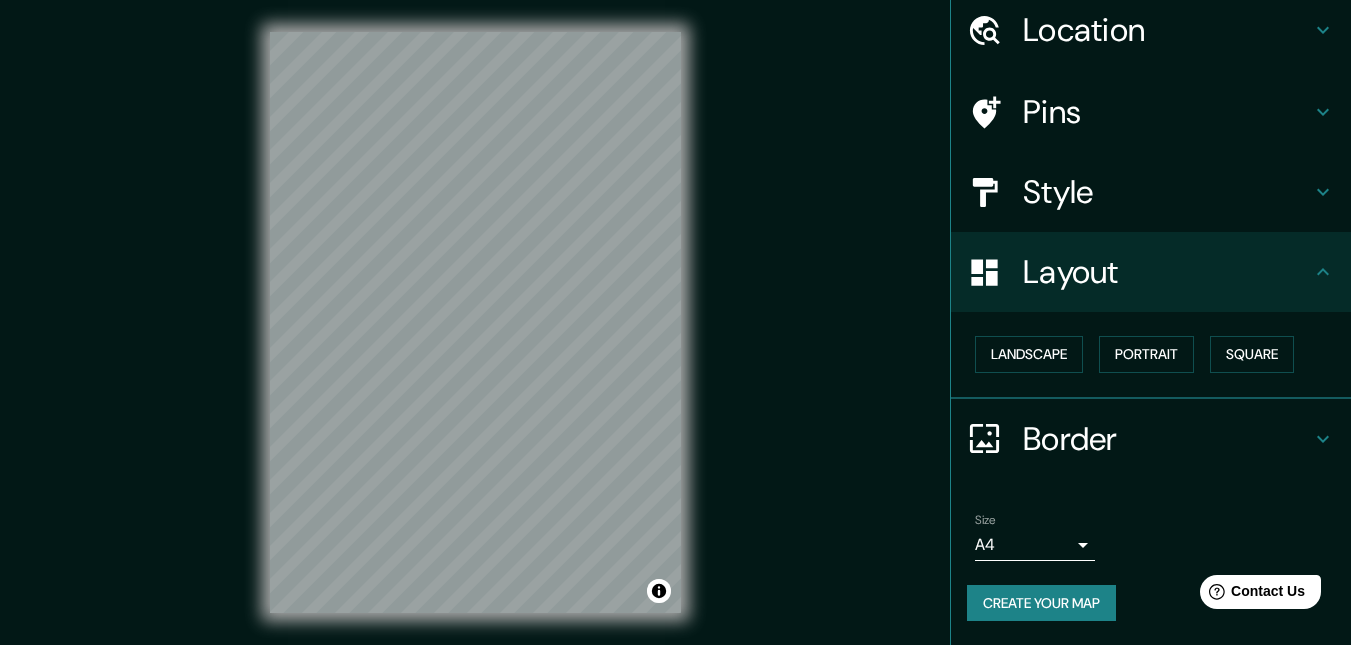 scroll, scrollTop: 74, scrollLeft: 0, axis: vertical 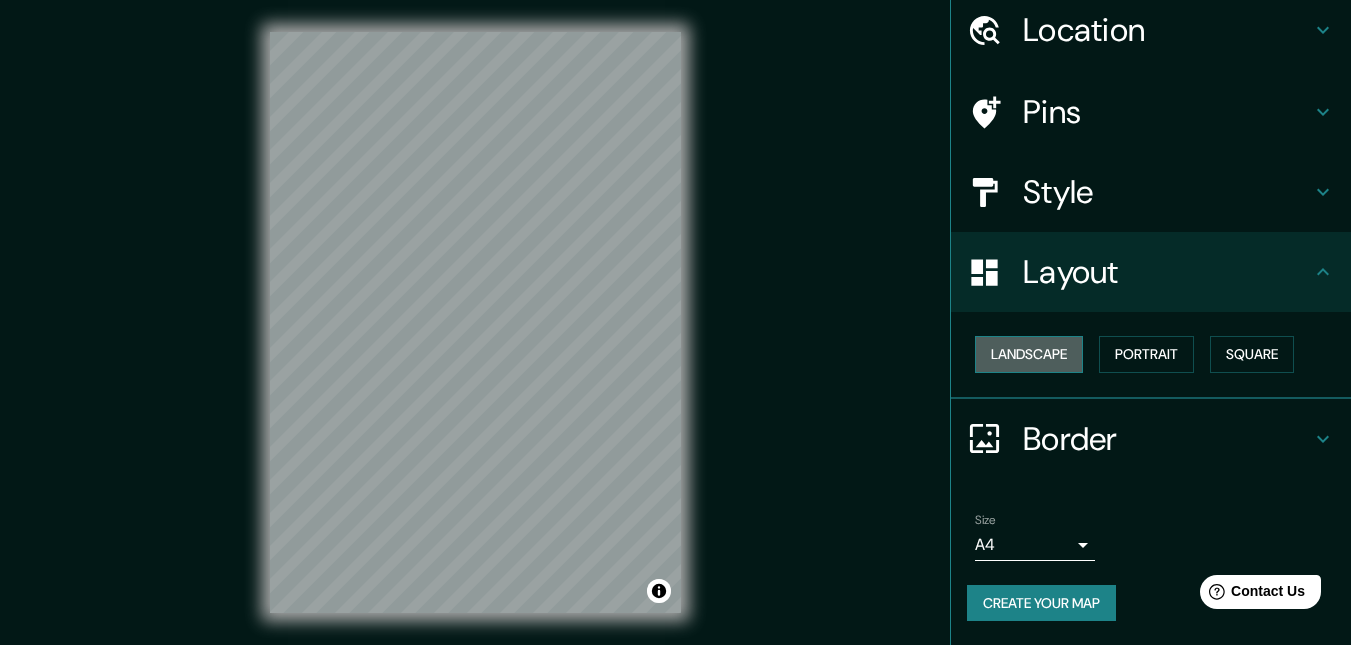click on "Landscape" at bounding box center (1029, 354) 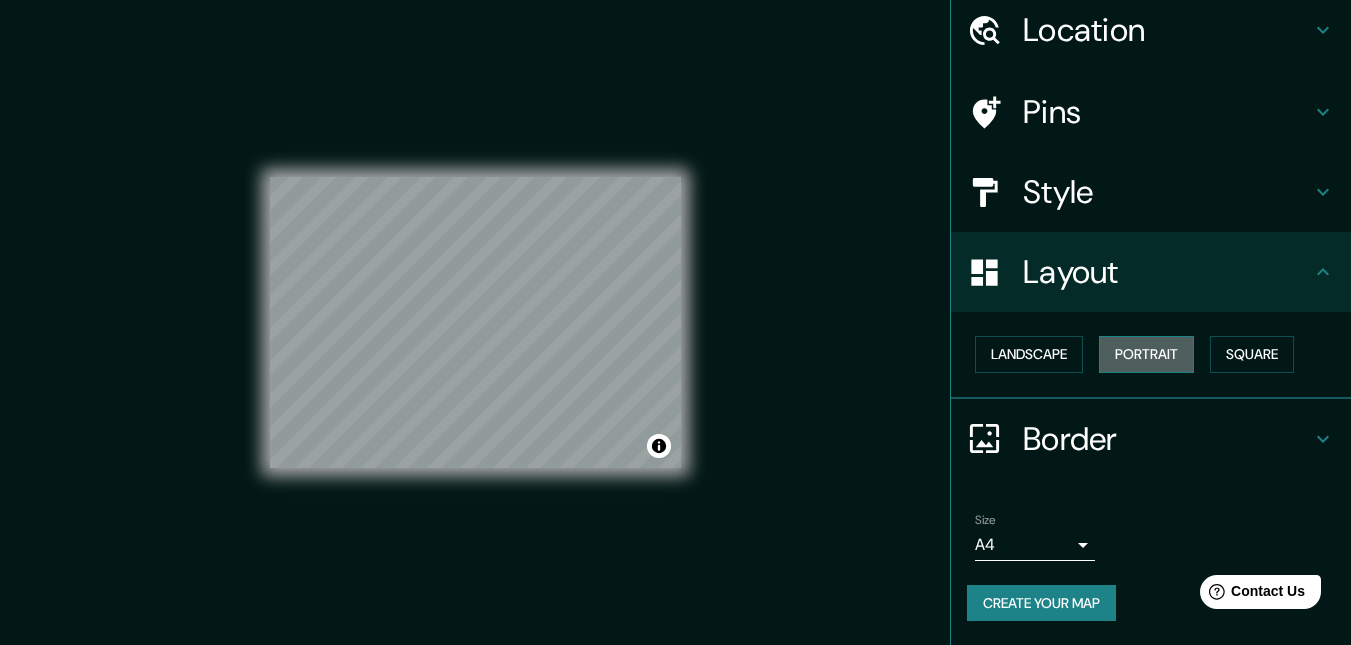 click on "Portrait" at bounding box center [1146, 354] 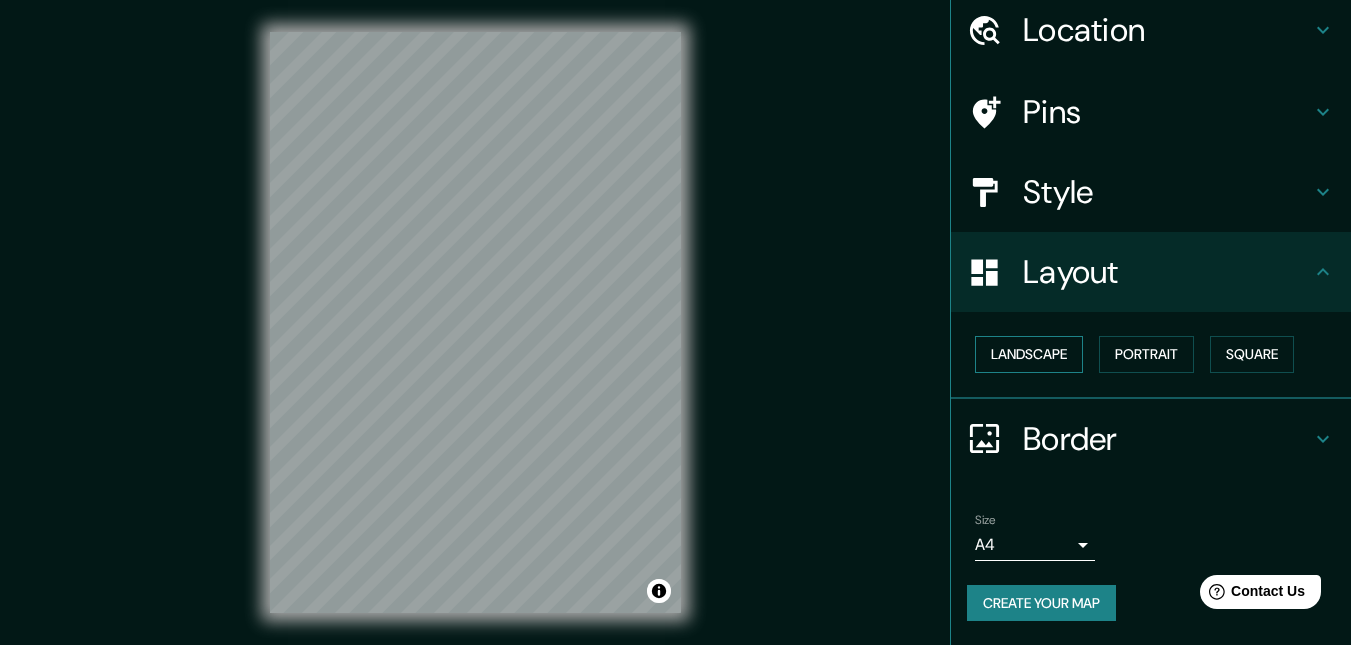 click on "Landscape" at bounding box center [1029, 354] 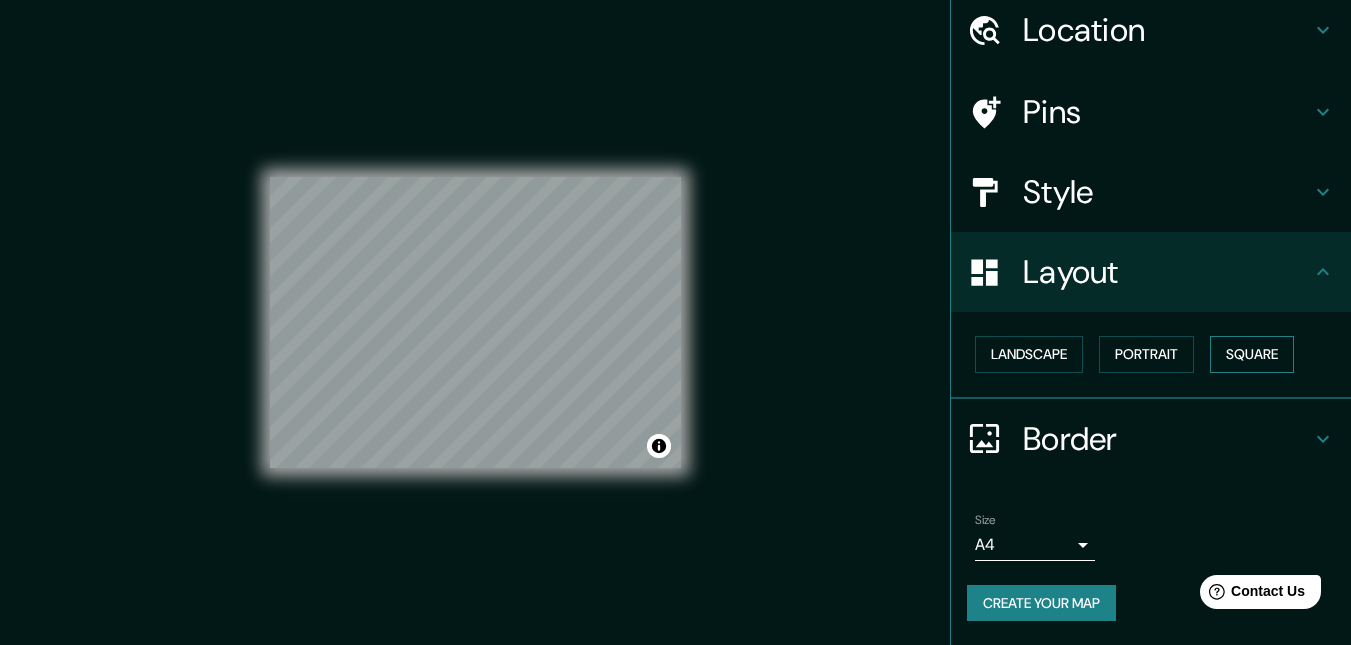 click on "Square" at bounding box center [1252, 354] 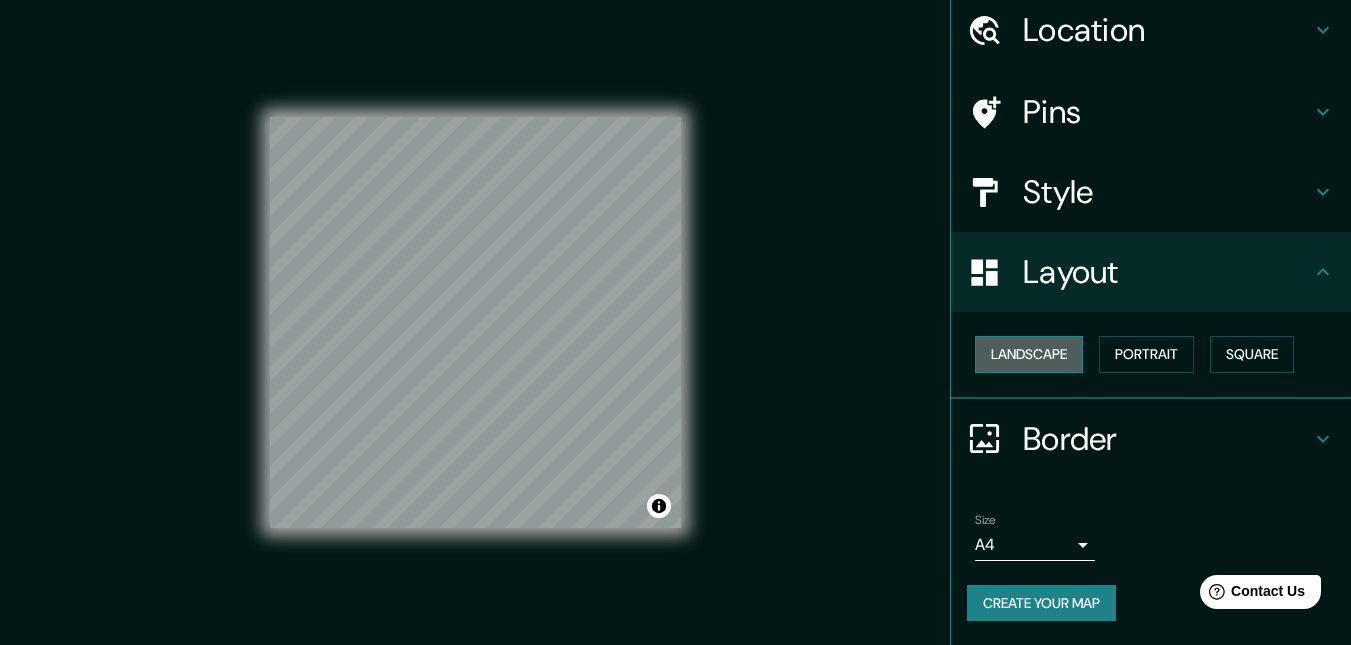 click on "Landscape" at bounding box center [1029, 354] 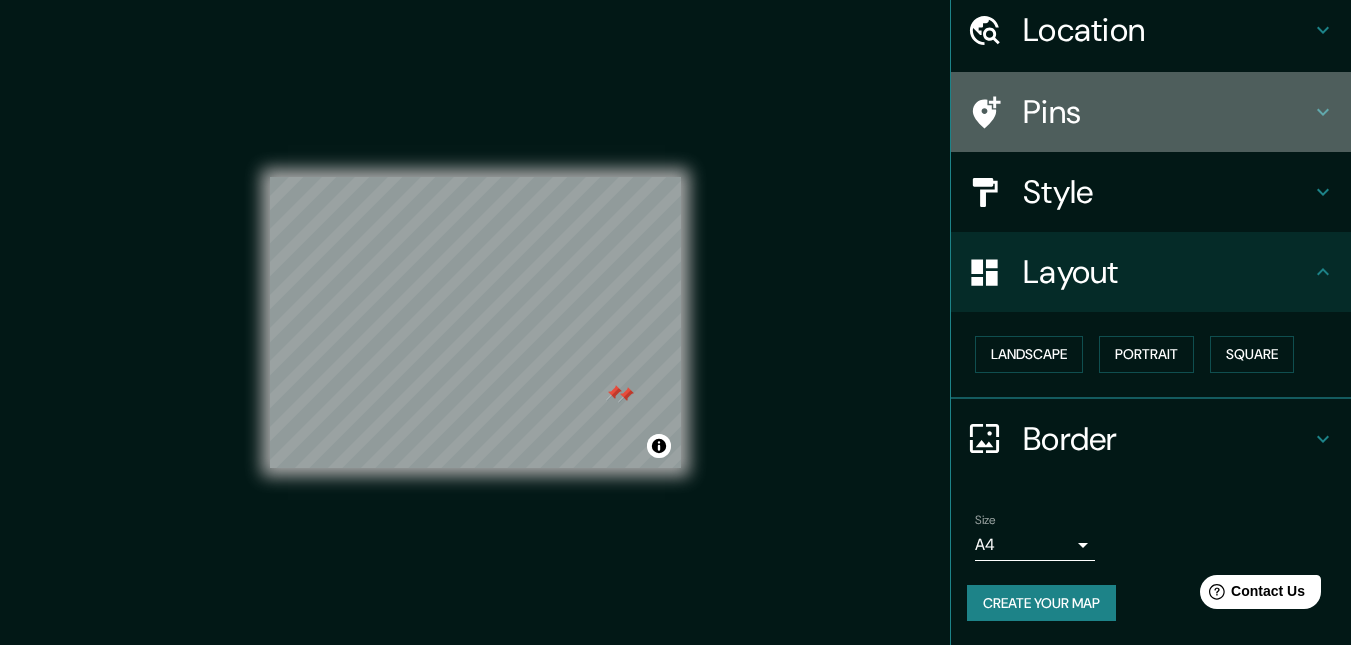 click on "Pins" at bounding box center [1151, 112] 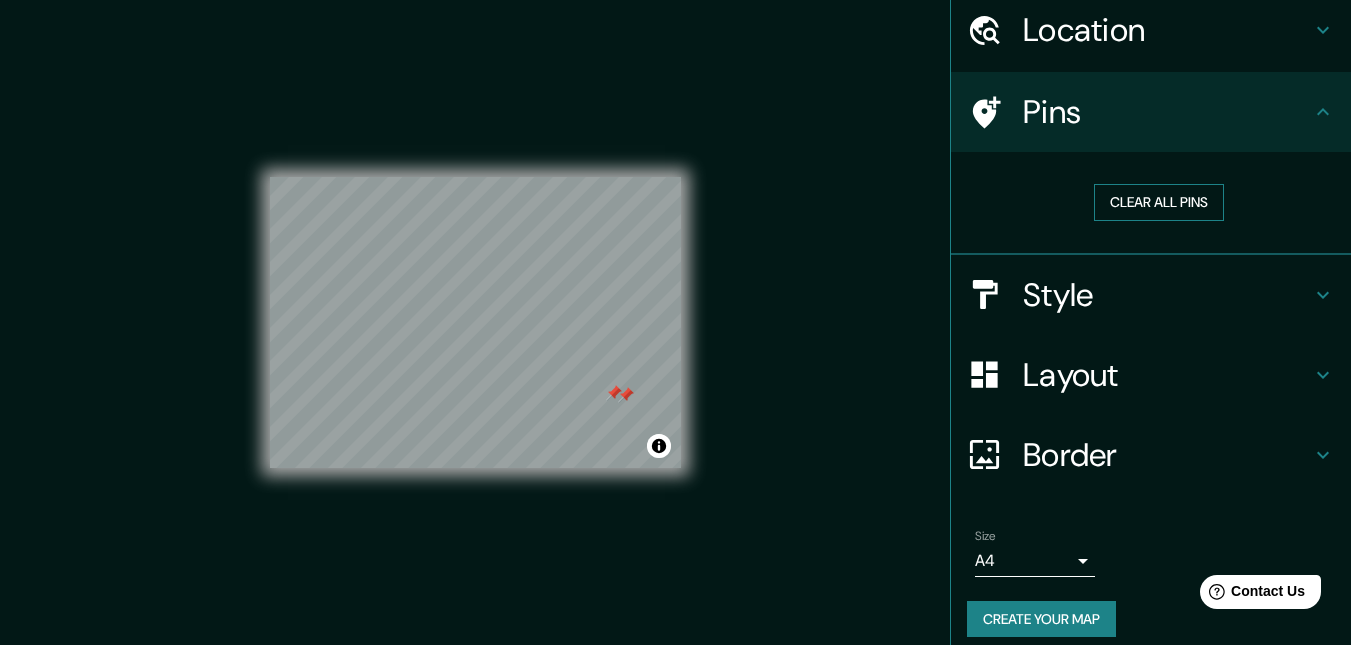 click on "Clear all pins" at bounding box center [1159, 202] 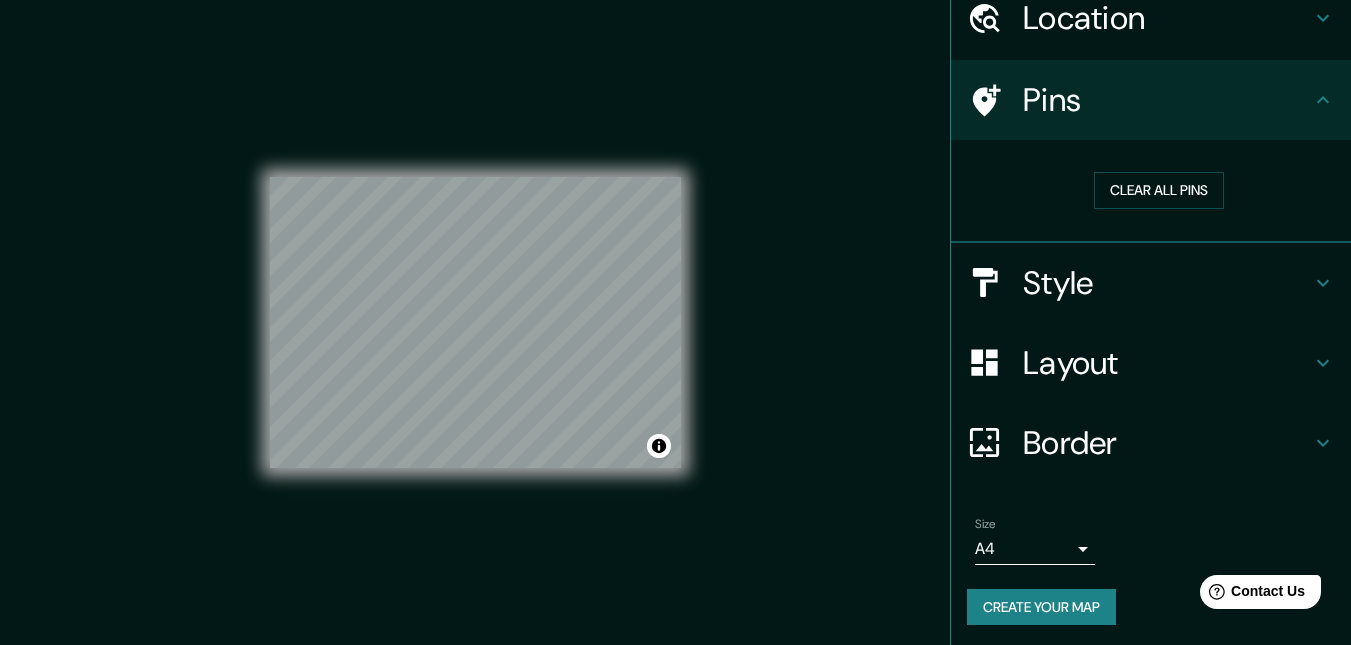 scroll, scrollTop: 90, scrollLeft: 0, axis: vertical 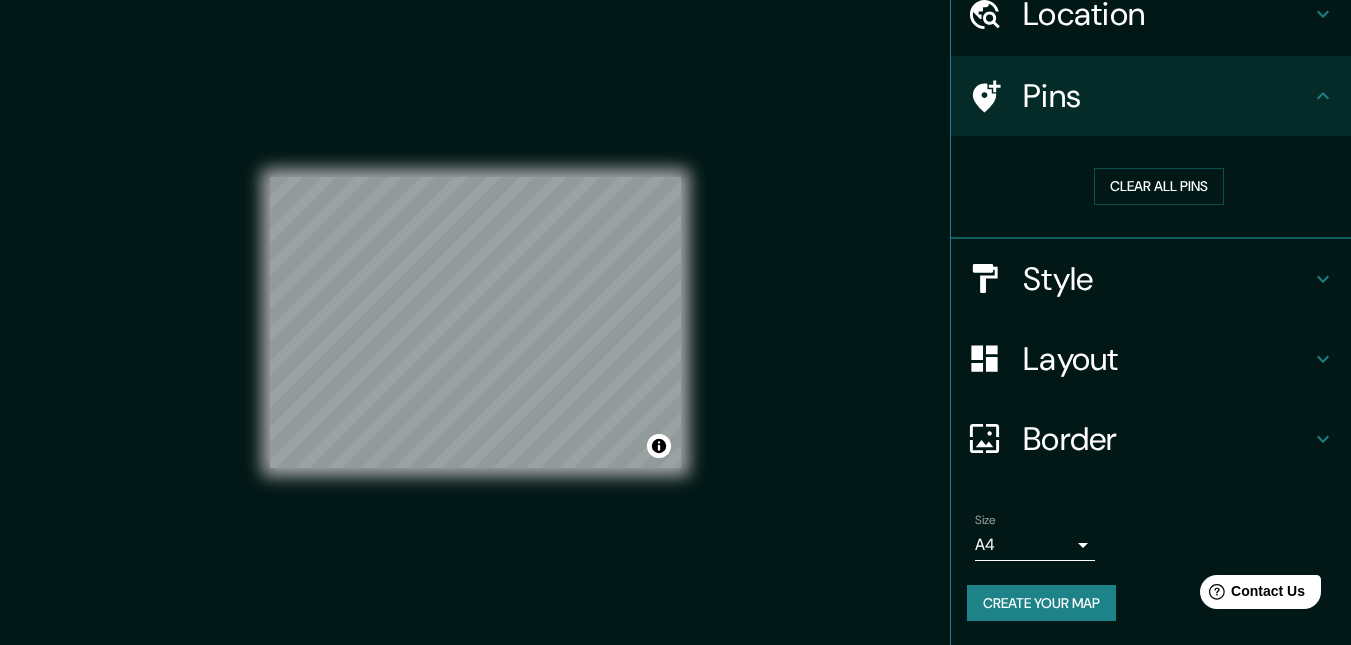 click on "Border" at bounding box center (1167, 14) 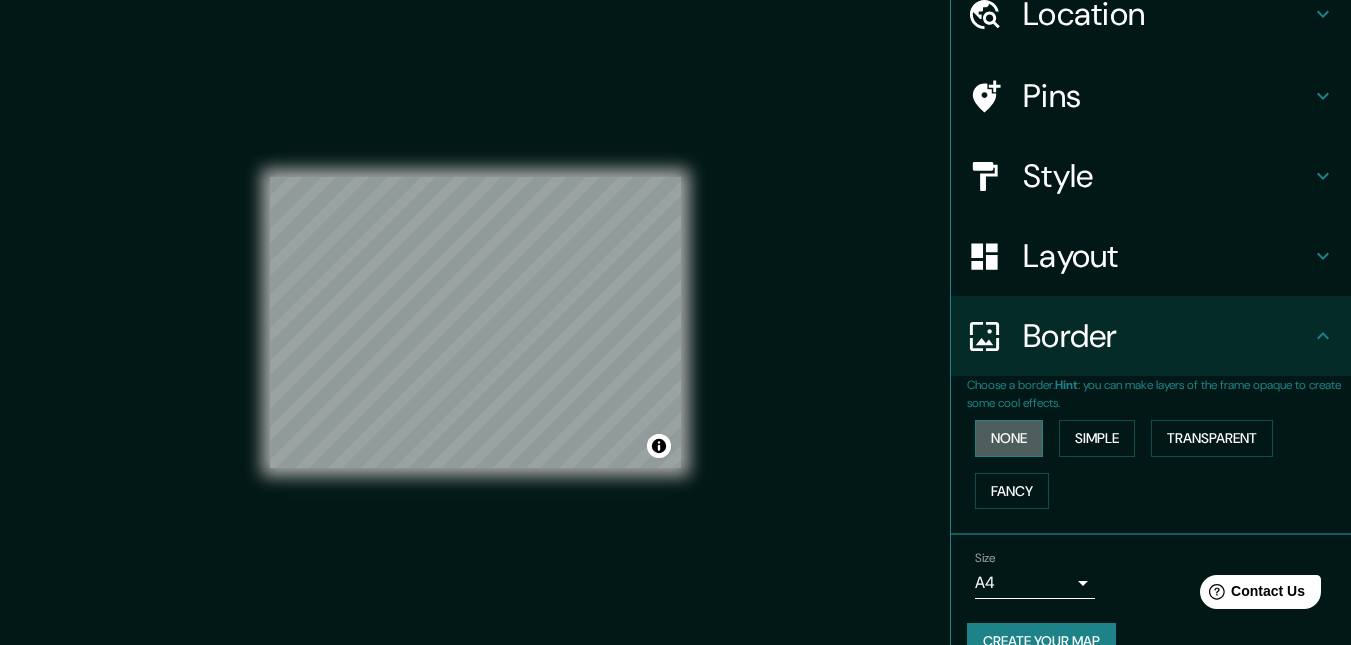 click on "None" at bounding box center (1009, 438) 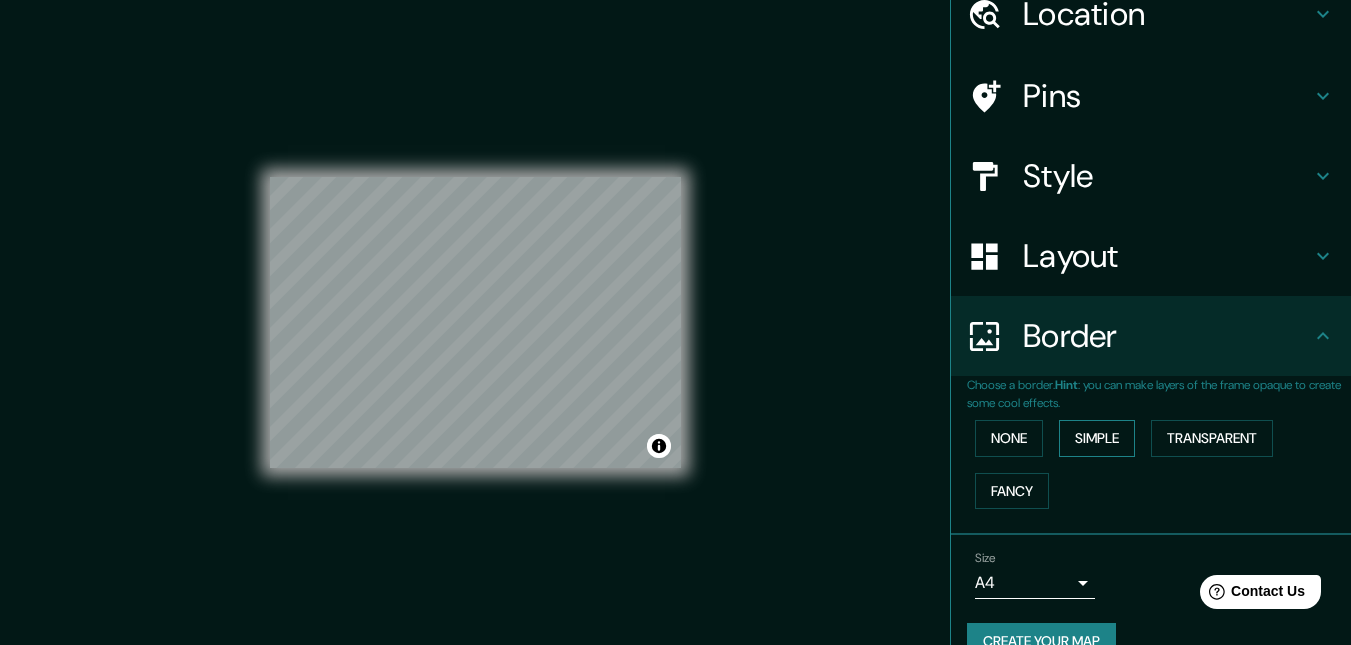 click on "Simple" at bounding box center (1097, 438) 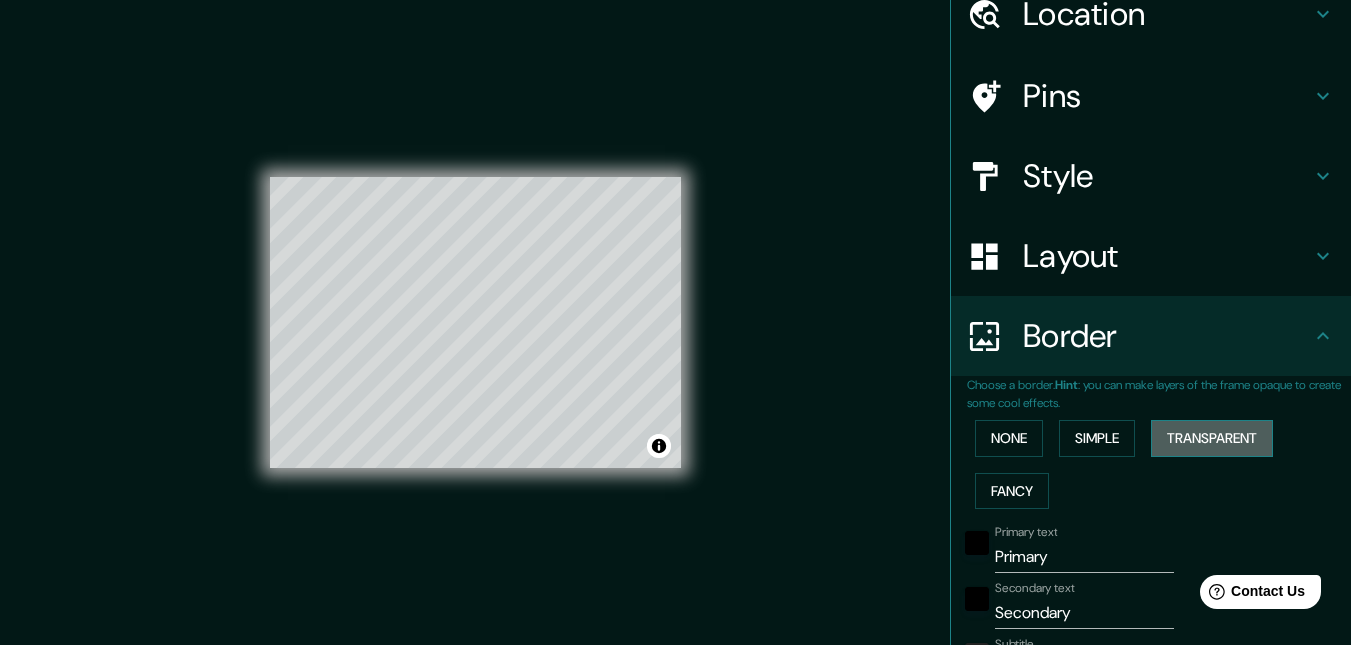 click on "Transparent" at bounding box center [1212, 438] 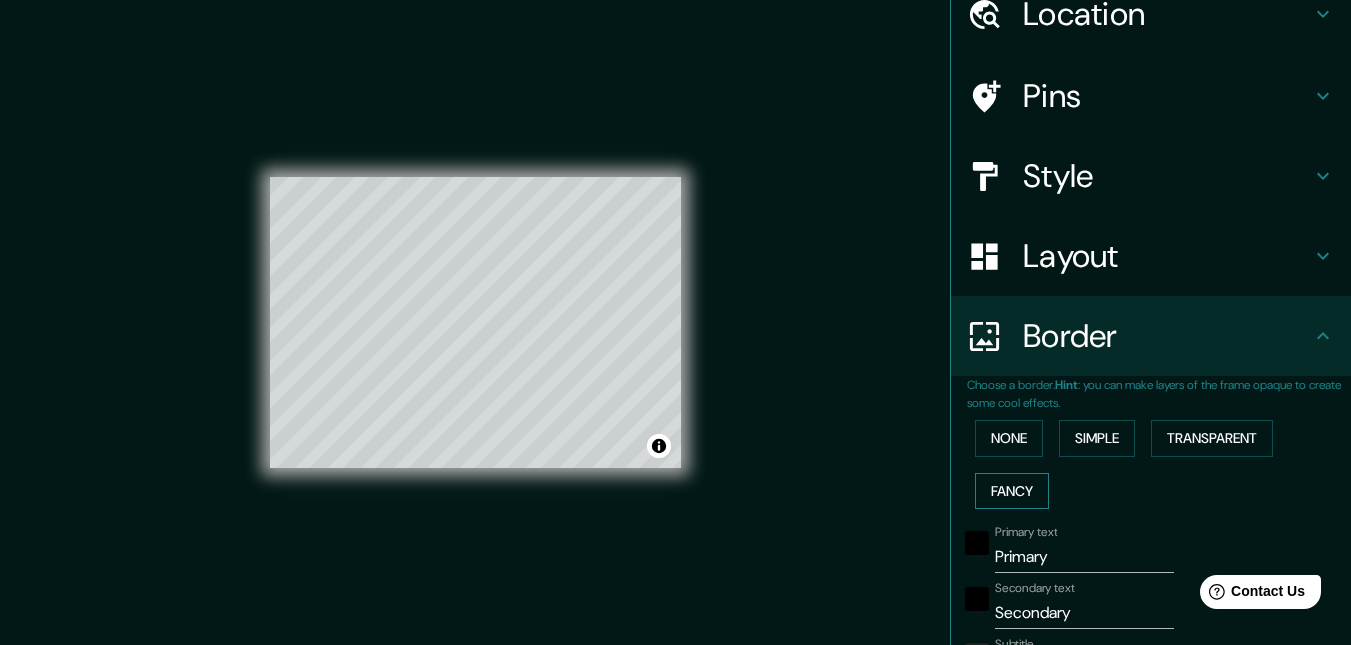 click on "Fancy" at bounding box center (1012, 491) 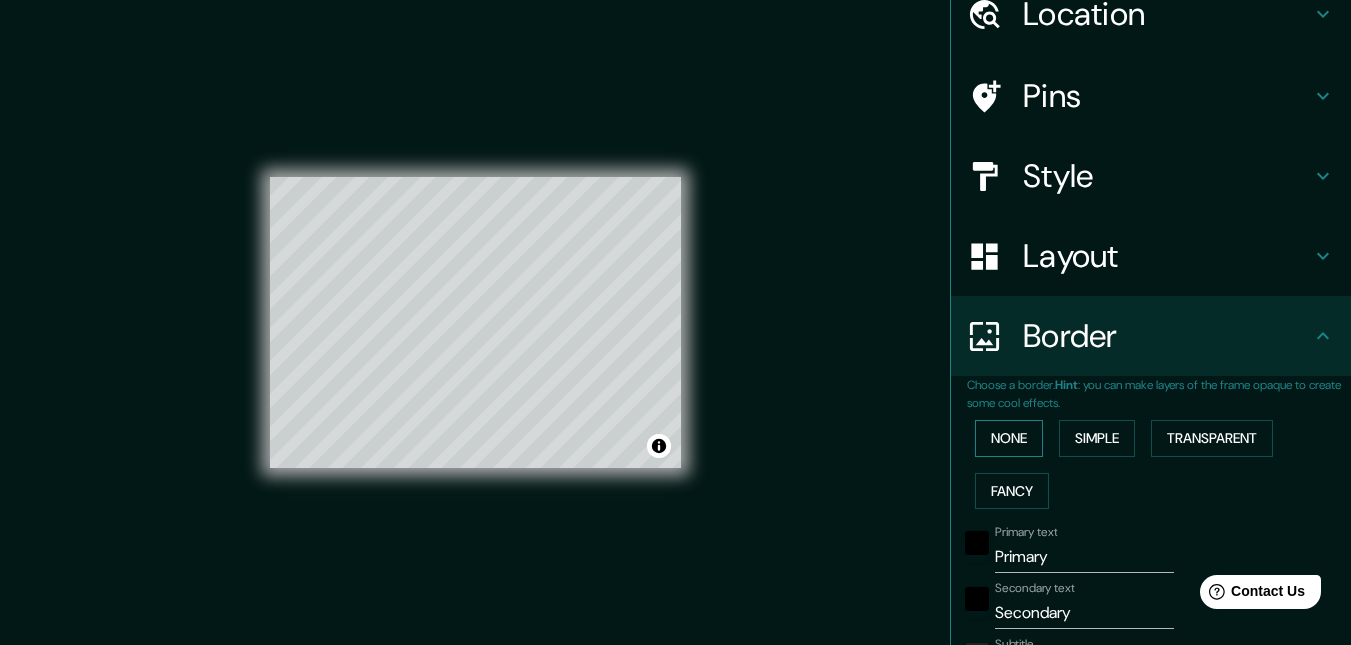 click on "None" at bounding box center [1009, 438] 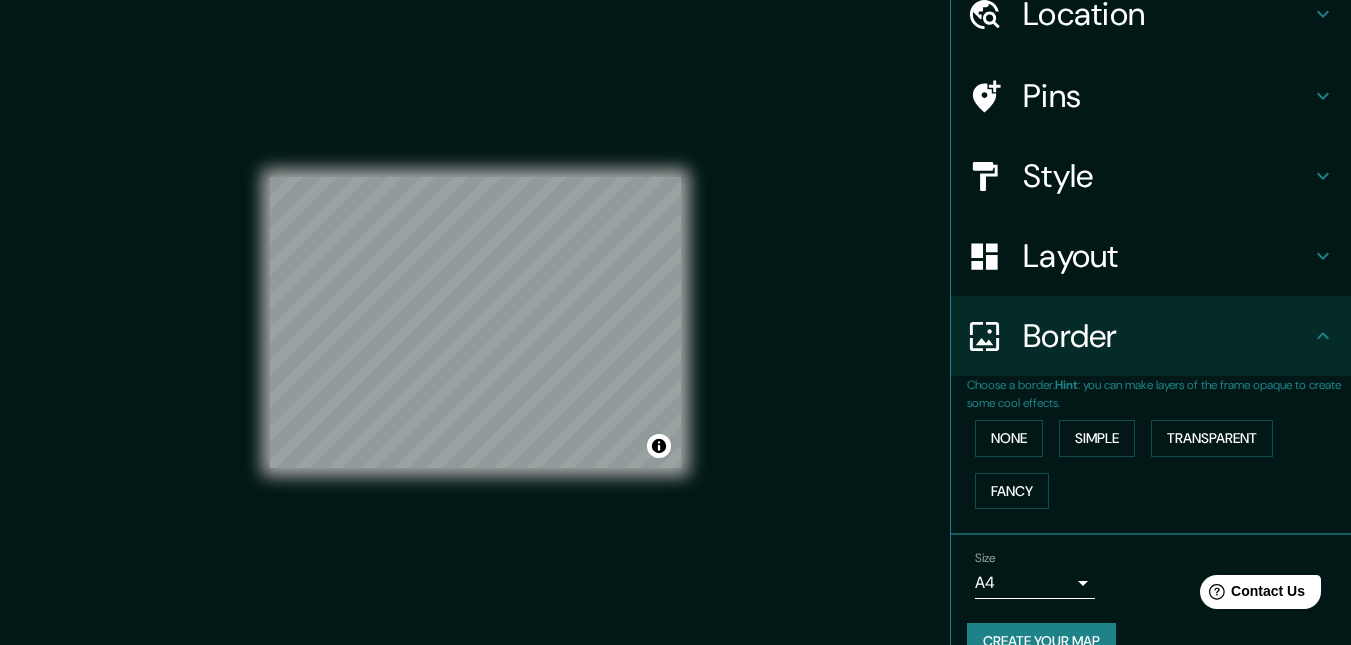 scroll, scrollTop: 129, scrollLeft: 0, axis: vertical 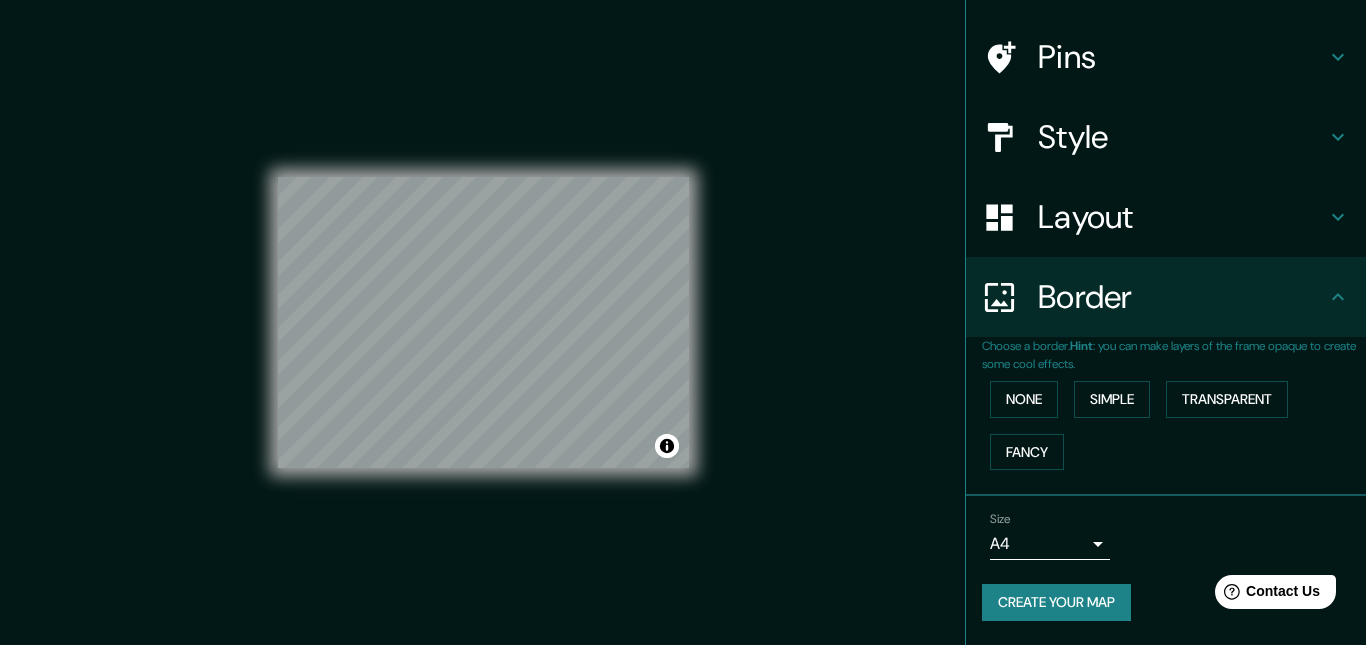 click on "Mappin Location [CITY], [STATE], [COUNTRY] Pins Style Layout Border Choose a border.  Hint : you can make layers of the frame opaque to create some cool effects. None Simple Transparent Fancy Size A4 single Create your map © Mapbox   © OpenStreetMap   Improve this map Any problems, suggestions, or concerns please email    help@example.com . . ." at bounding box center [683, 322] 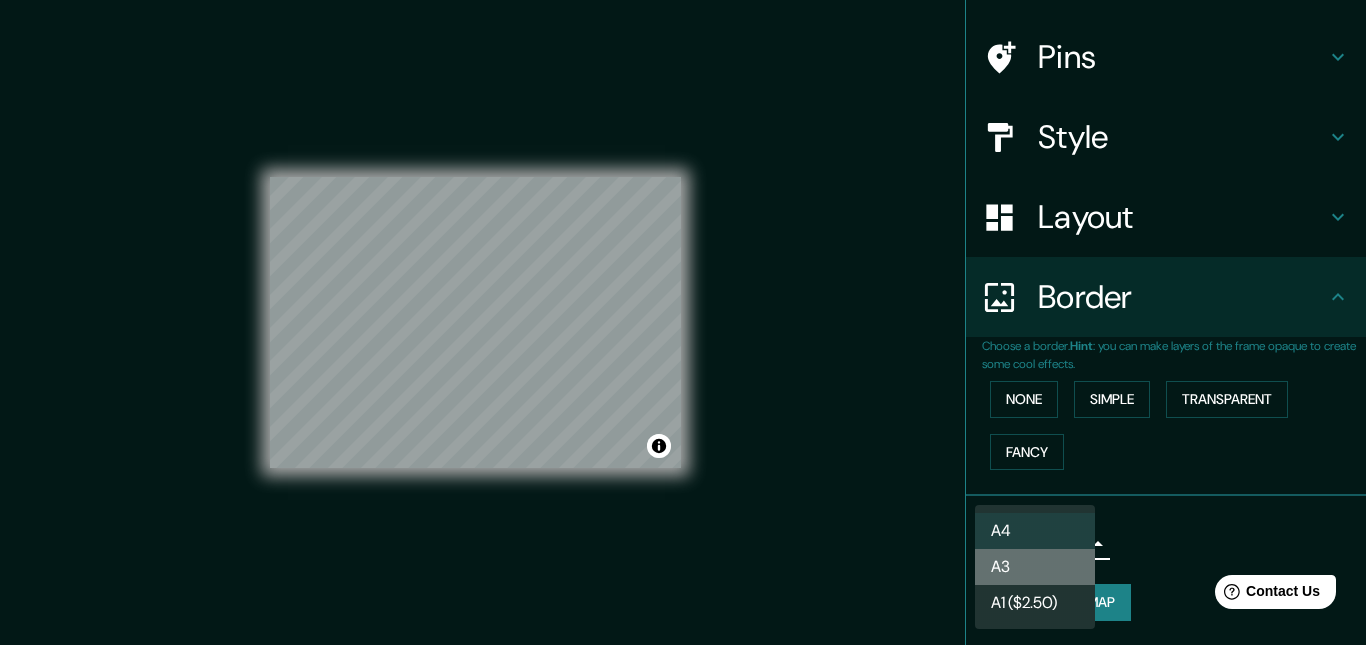 click on "A3" at bounding box center (1035, 567) 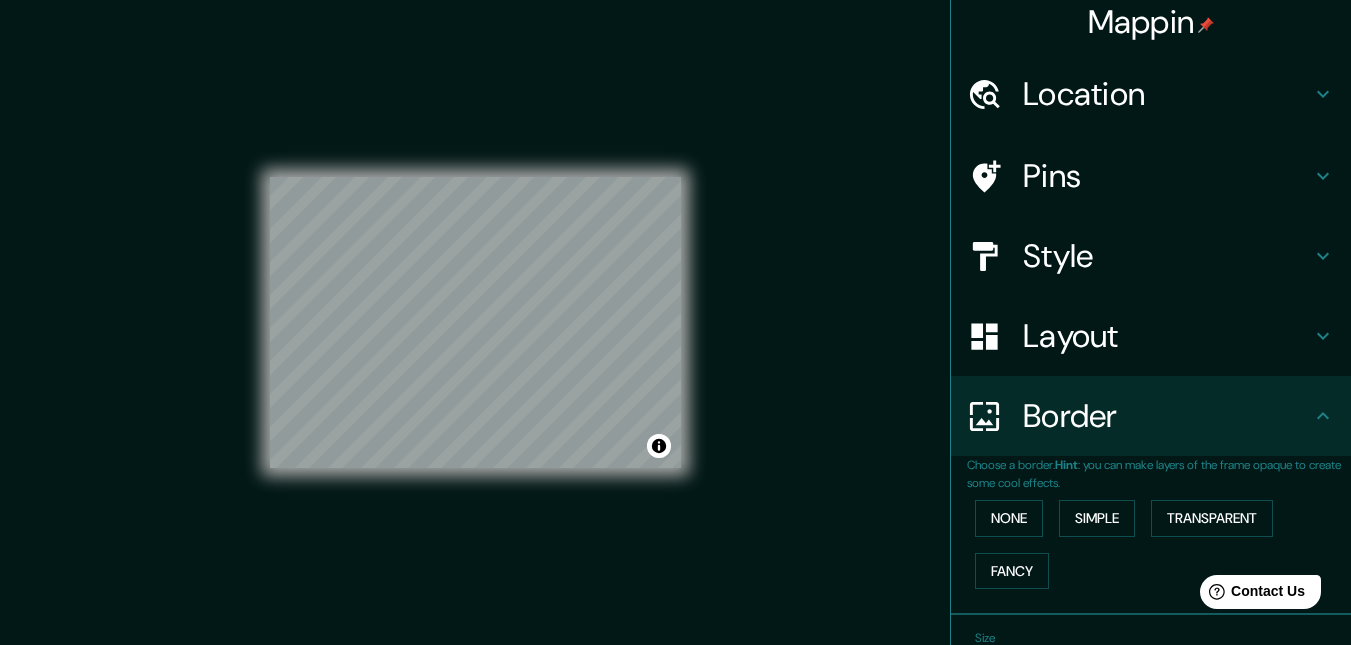 scroll, scrollTop: 0, scrollLeft: 0, axis: both 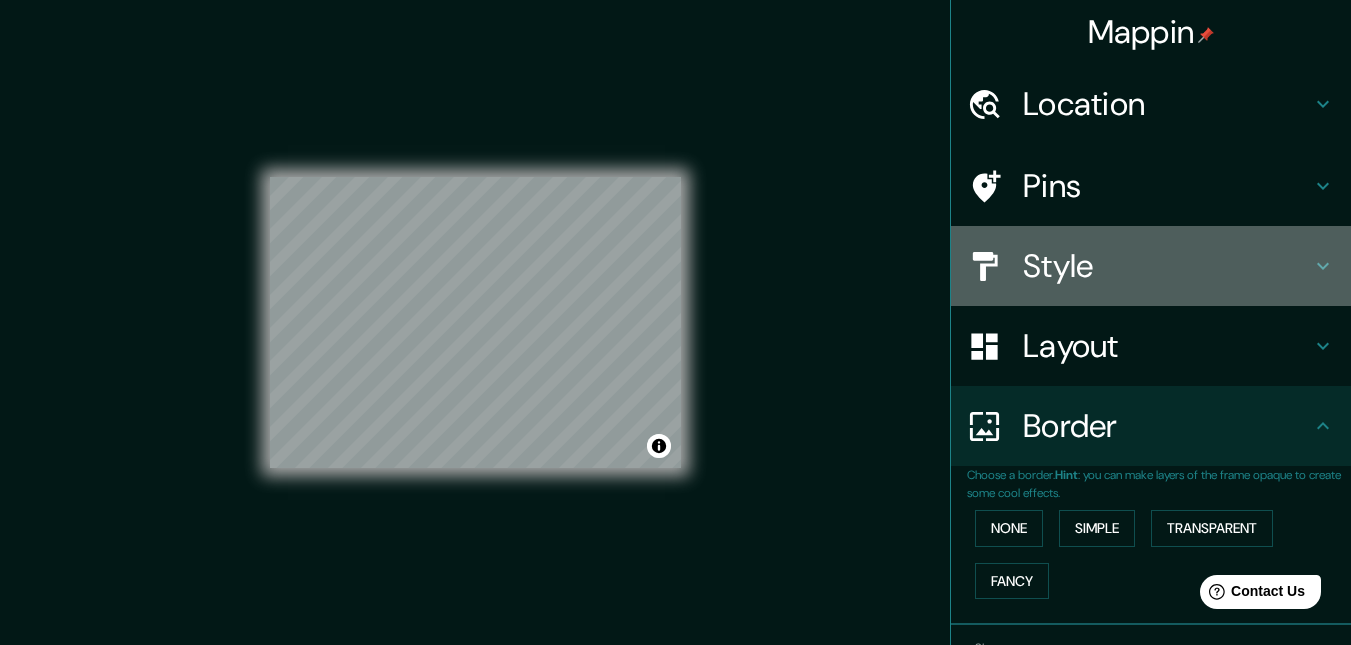 click on "Style" at bounding box center [1167, 104] 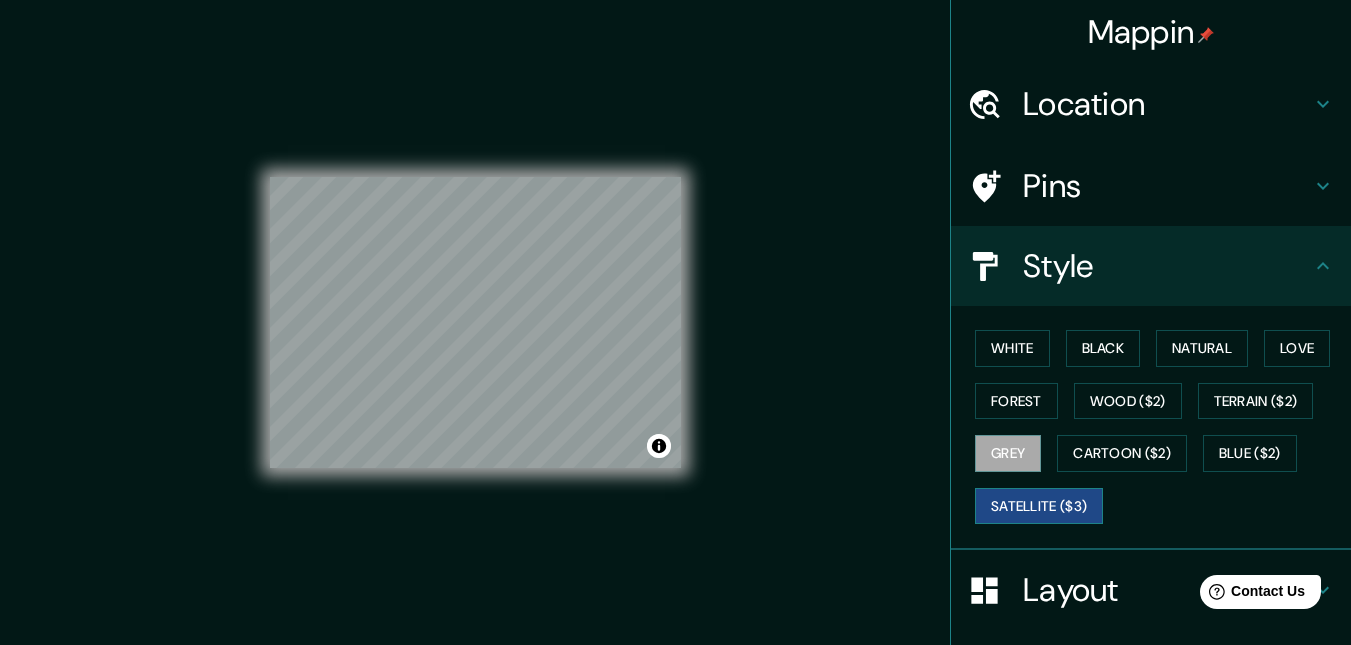 click on "Satellite ($3)" at bounding box center [1039, 506] 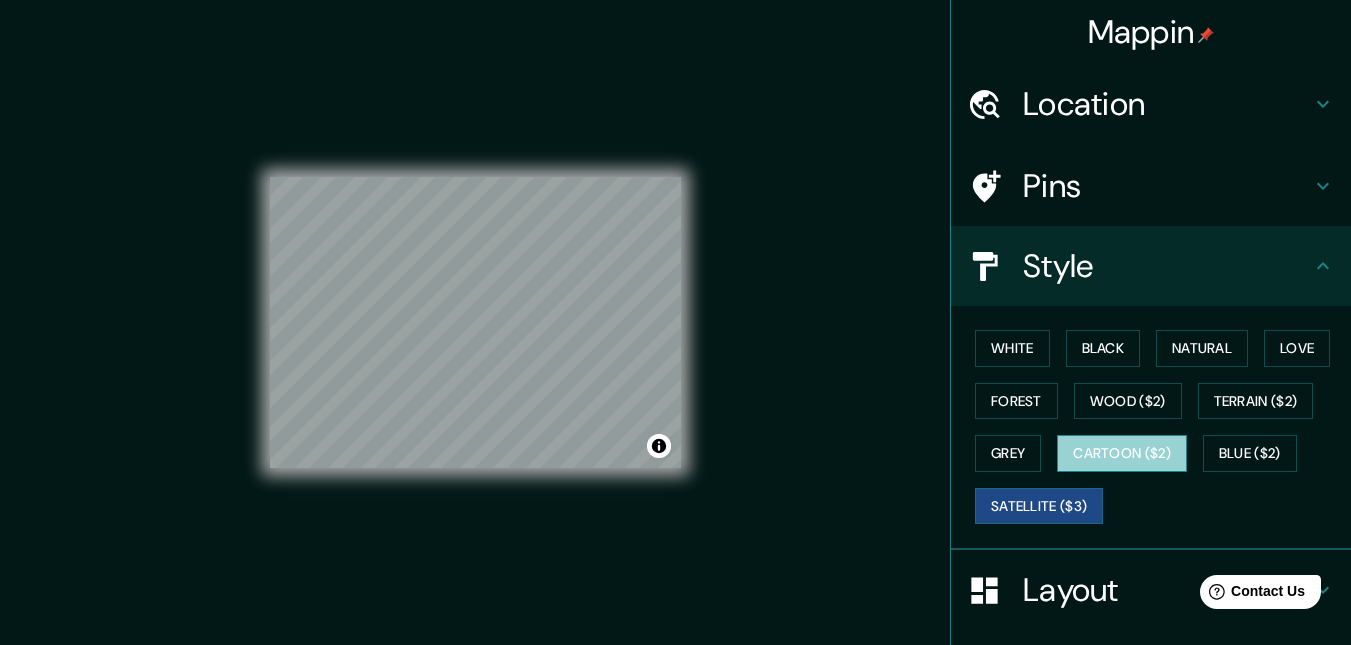 click on "Cartoon ($2)" at bounding box center (1122, 453) 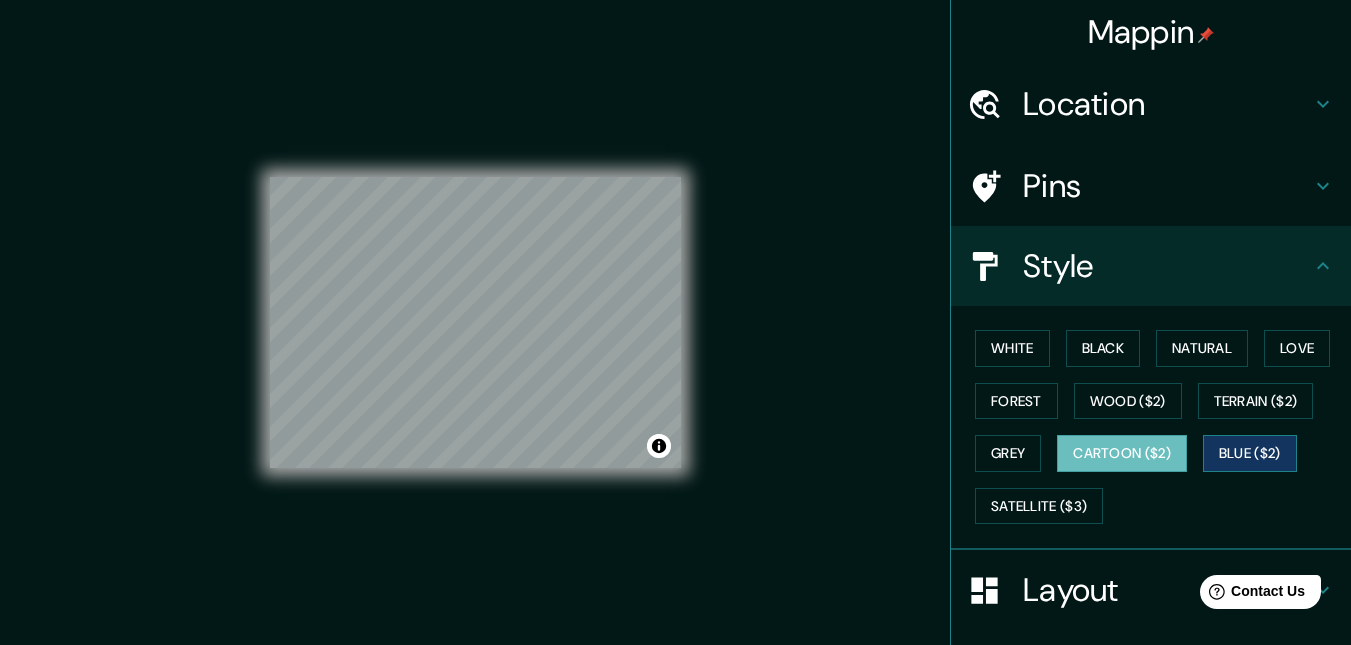 click on "Blue ($2)" at bounding box center [1250, 453] 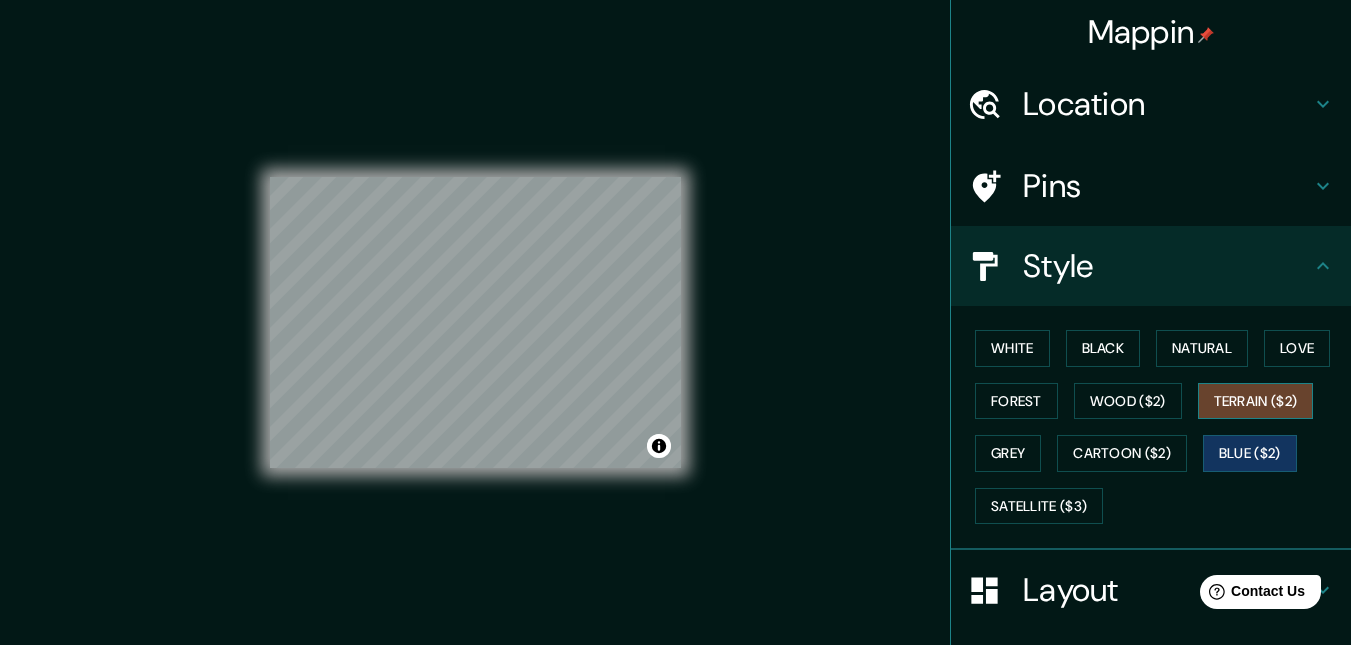 click on "Terrain ($2)" at bounding box center (1256, 401) 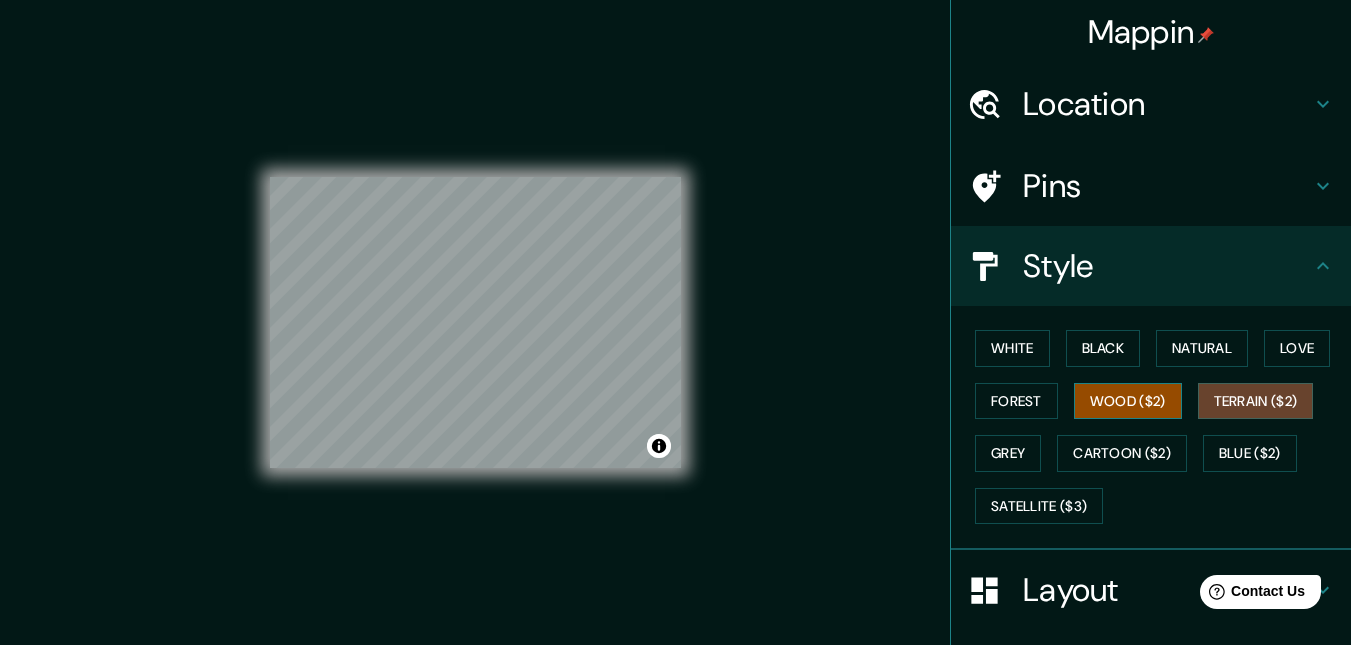 click on "Wood ($2)" at bounding box center (1128, 401) 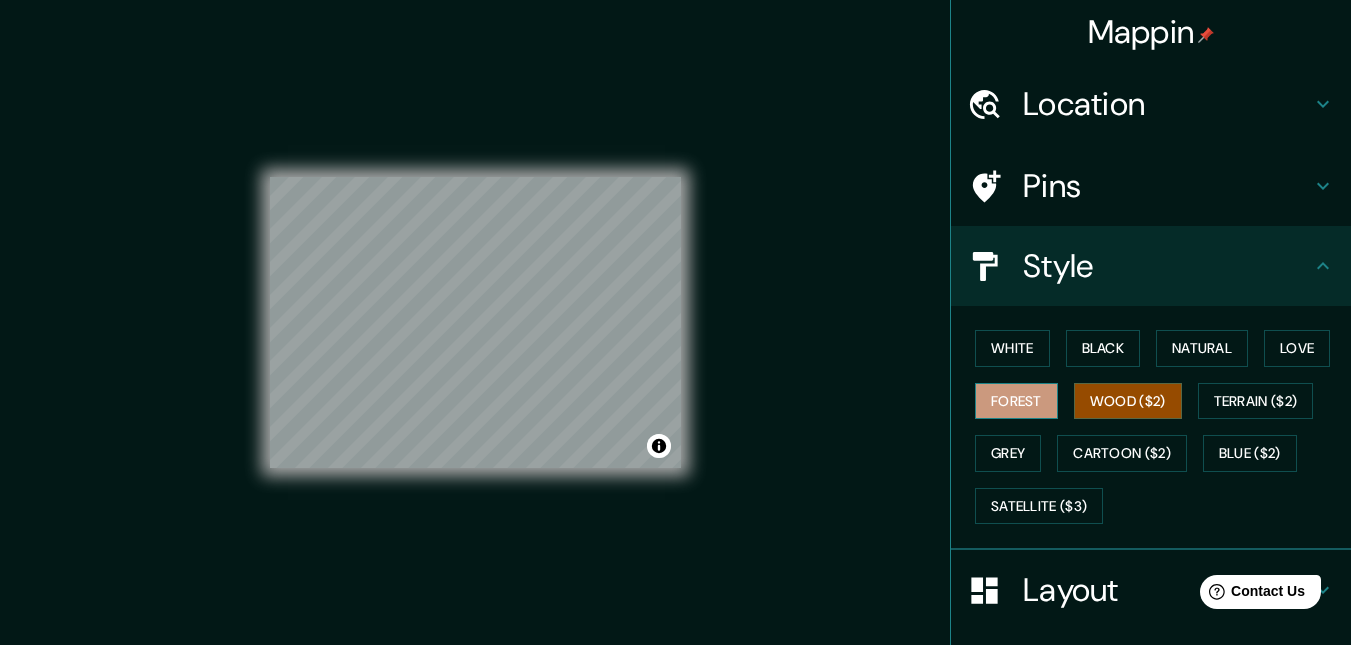 click on "Forest" at bounding box center (1016, 401) 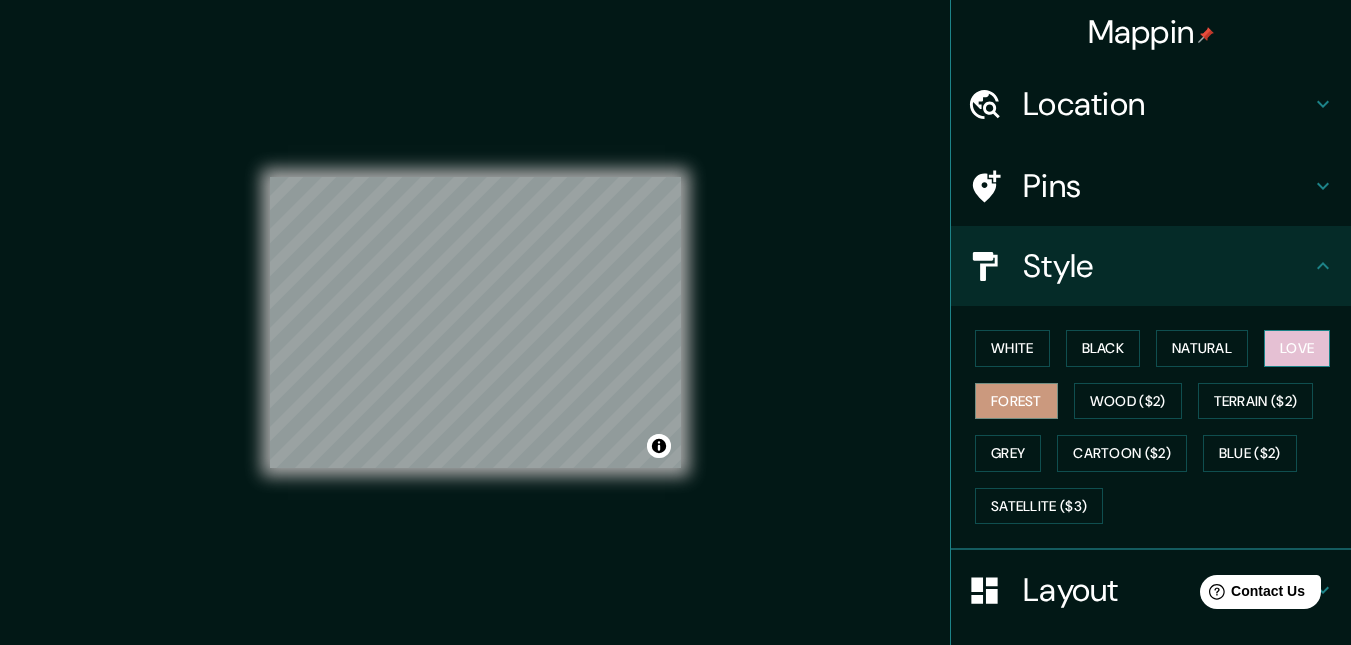 click on "Love" at bounding box center (1297, 348) 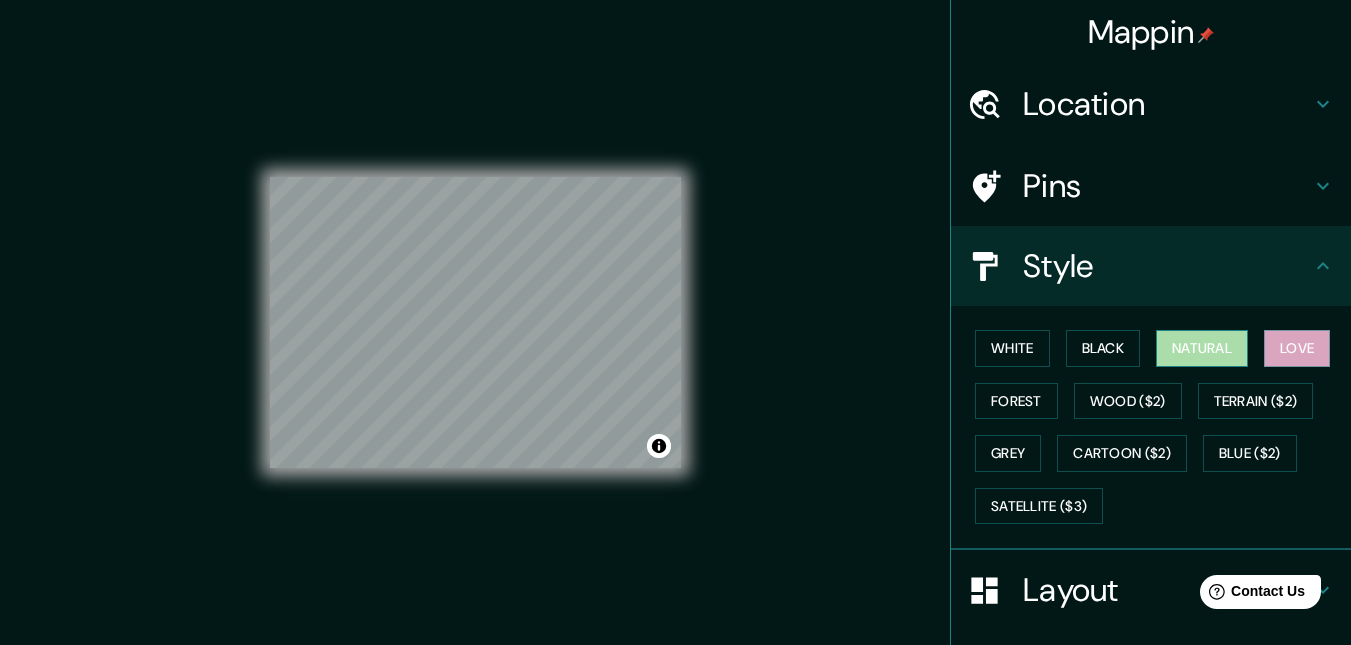 click on "Natural" at bounding box center [1202, 348] 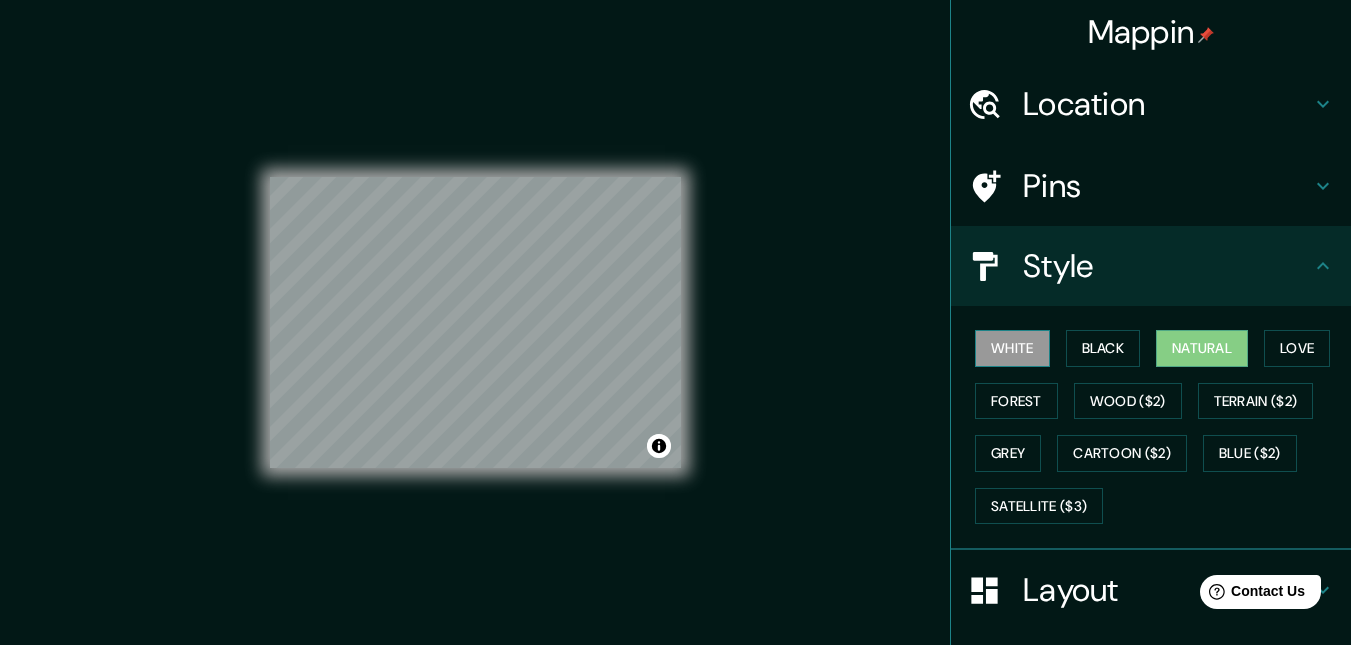 click on "White" at bounding box center (1012, 348) 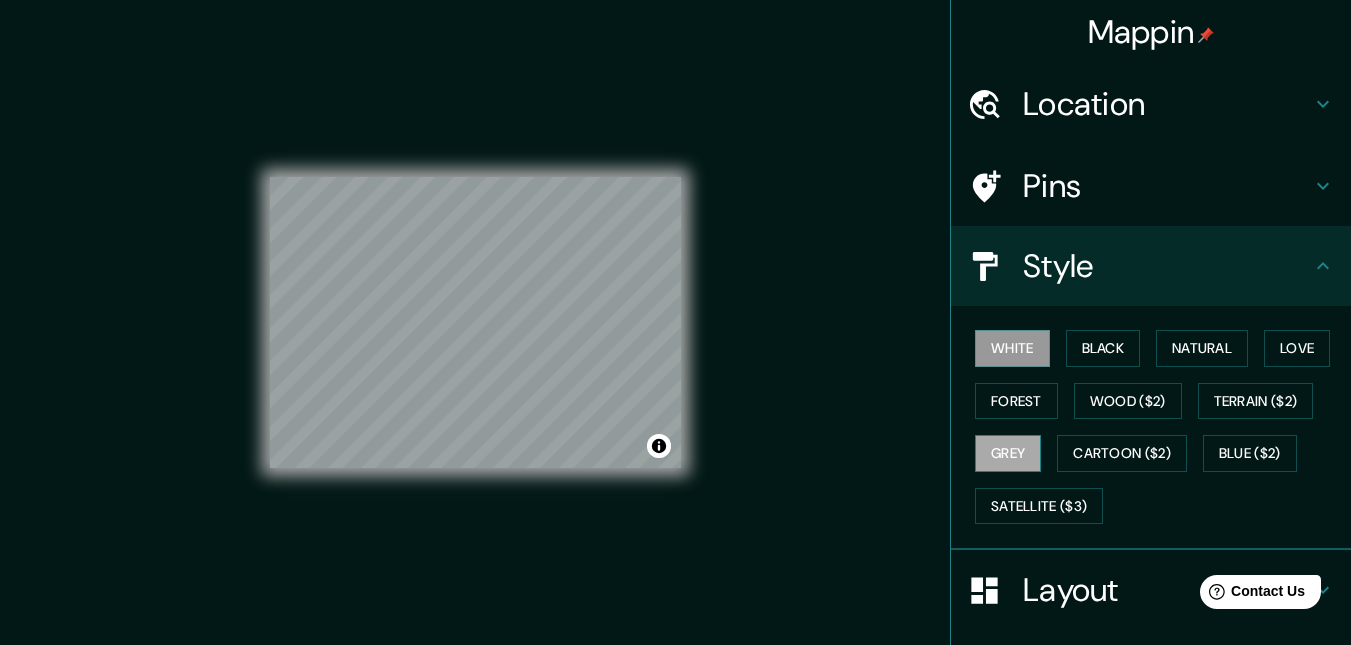 click on "Grey" at bounding box center (1008, 453) 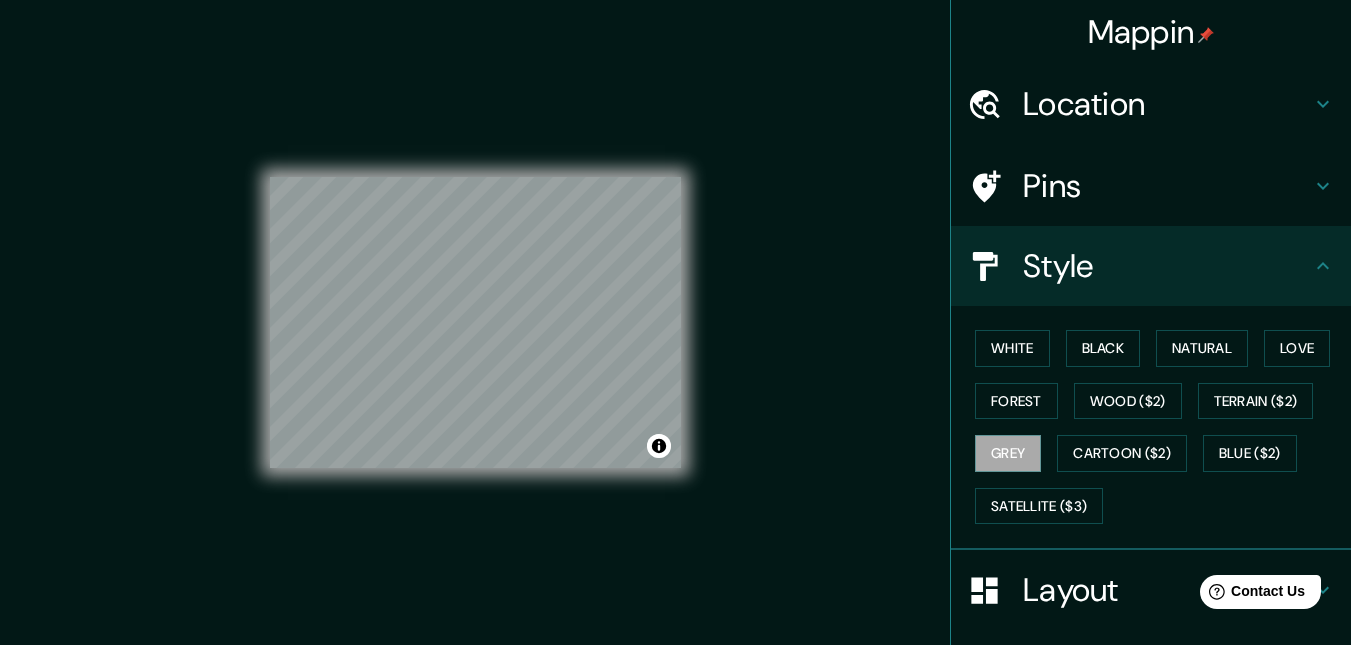 click on "Mappin Location [CITY], [STATE], [COUNTRY] Pins Style White Black Natural Love Forest Wood ($2) Terrain ($2) Grey Cartoon ($2) Blue ($2) Satellite ($3) Layout Border Choose a border.  Hint : you can make layers of the frame opaque to create some cool effects. None Simple Transparent Fancy Size A3 a4 Create your map © Mapbox   © OpenStreetMap   Improve this map Any problems, suggestions, or concerns please email    help@example.com . . ." at bounding box center (675, 338) 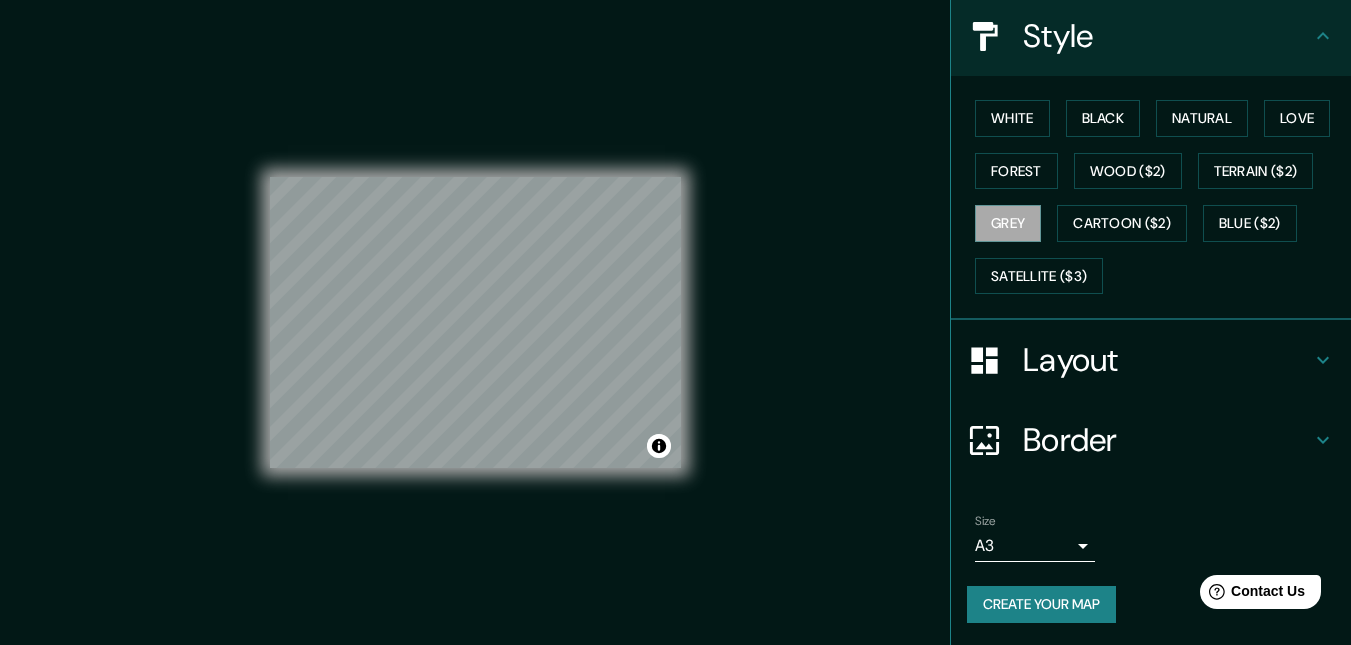 scroll, scrollTop: 232, scrollLeft: 0, axis: vertical 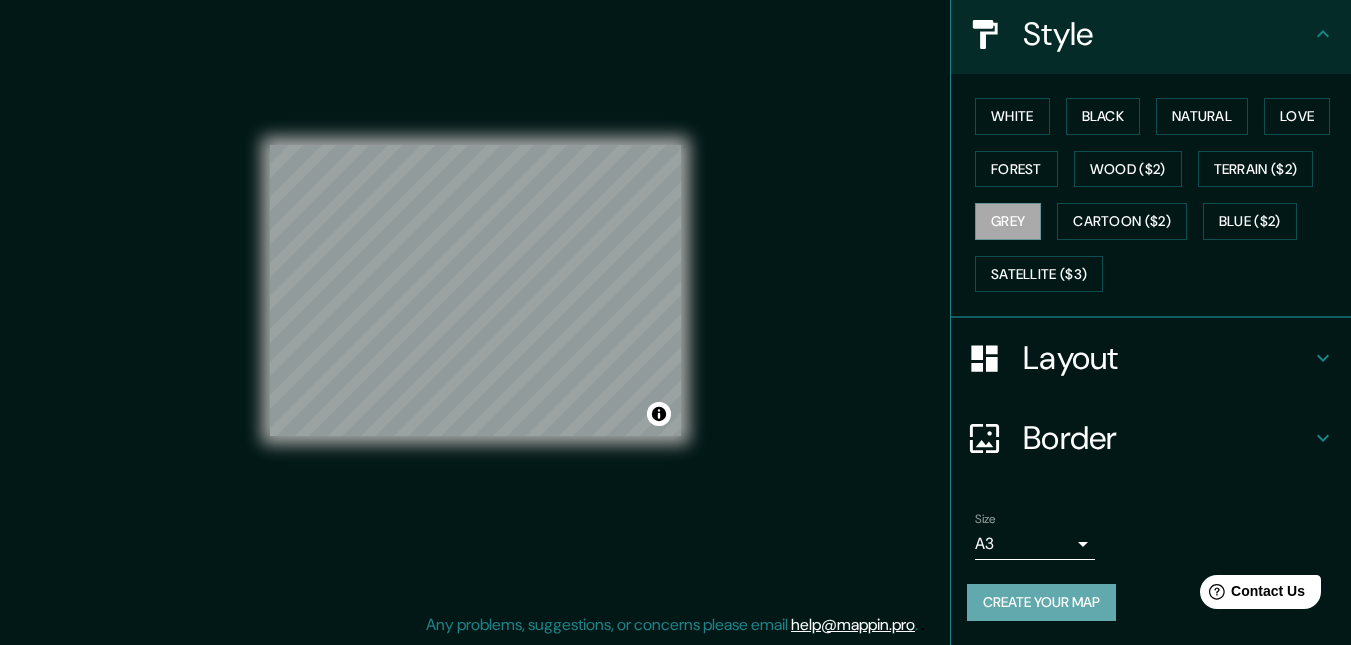 click on "Create your map" at bounding box center [1041, 602] 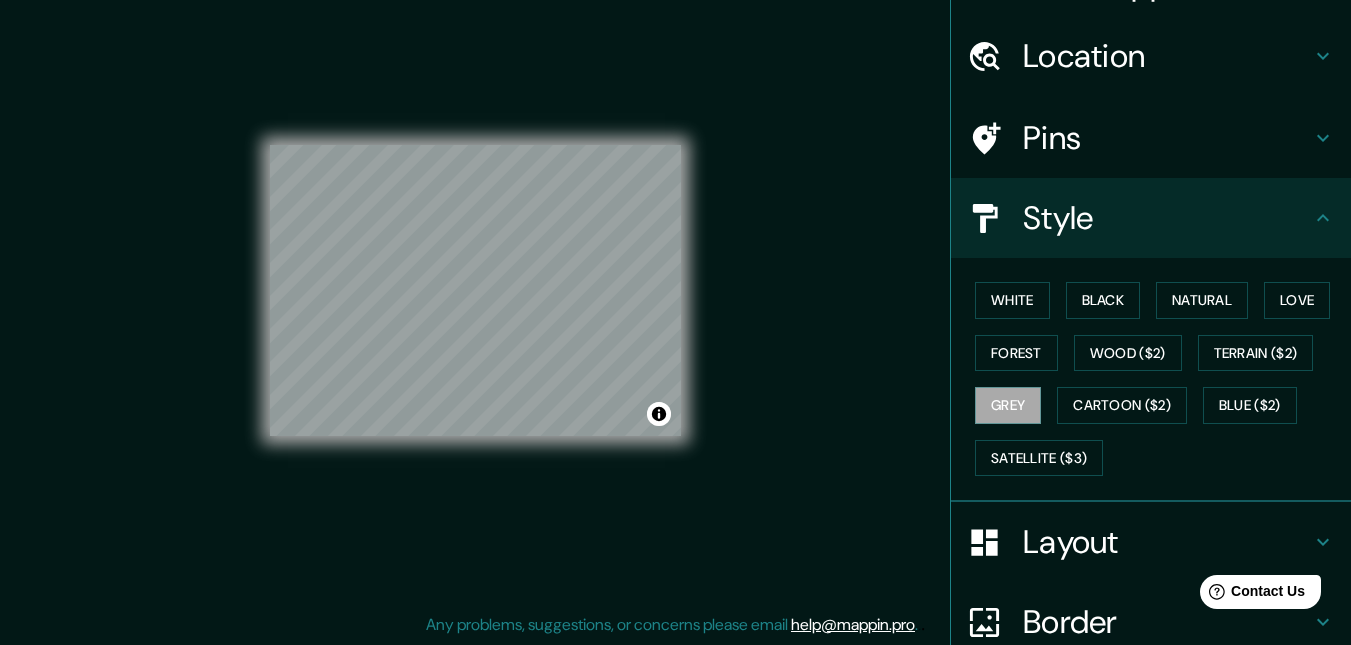 scroll, scrollTop: 0, scrollLeft: 0, axis: both 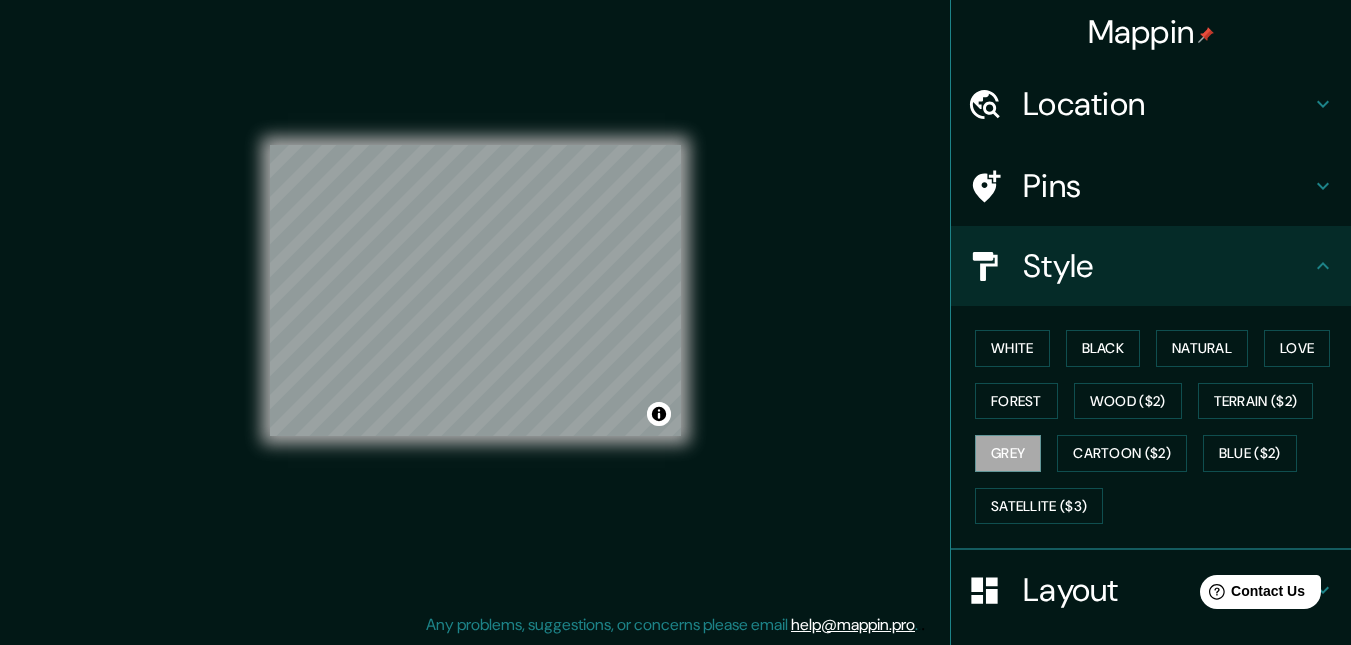 click on "Location" at bounding box center (1167, 104) 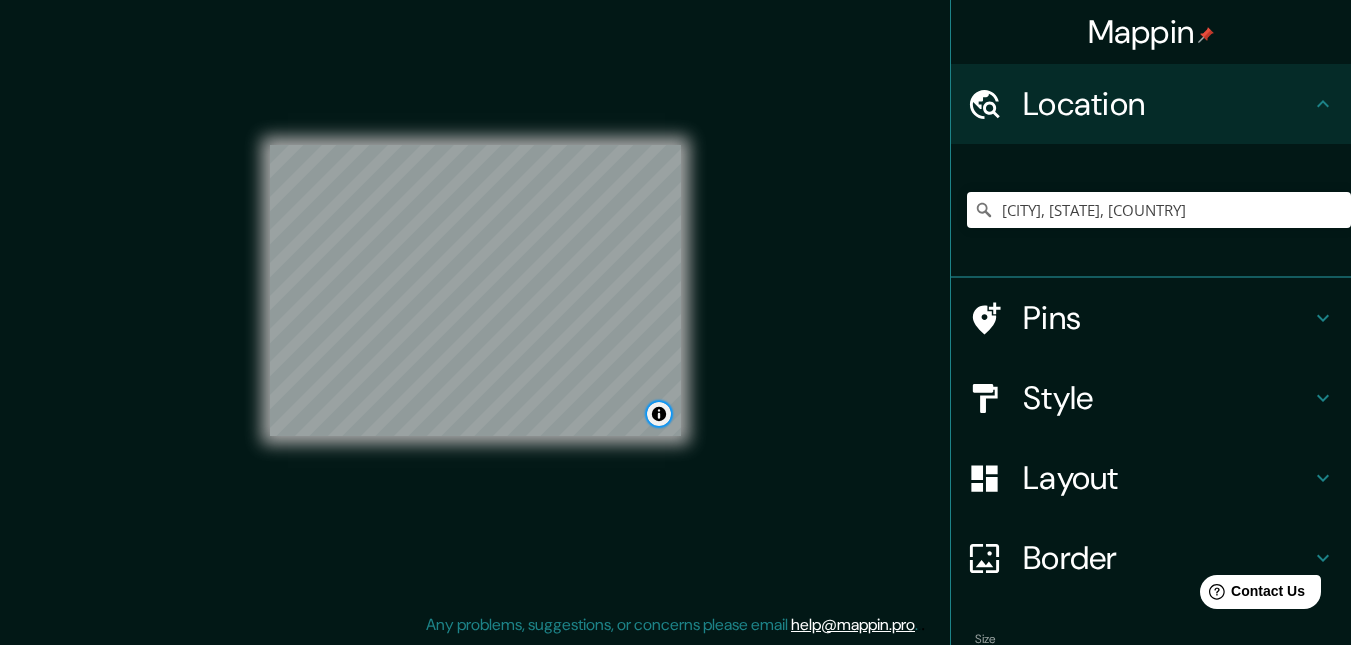 click at bounding box center (659, 414) 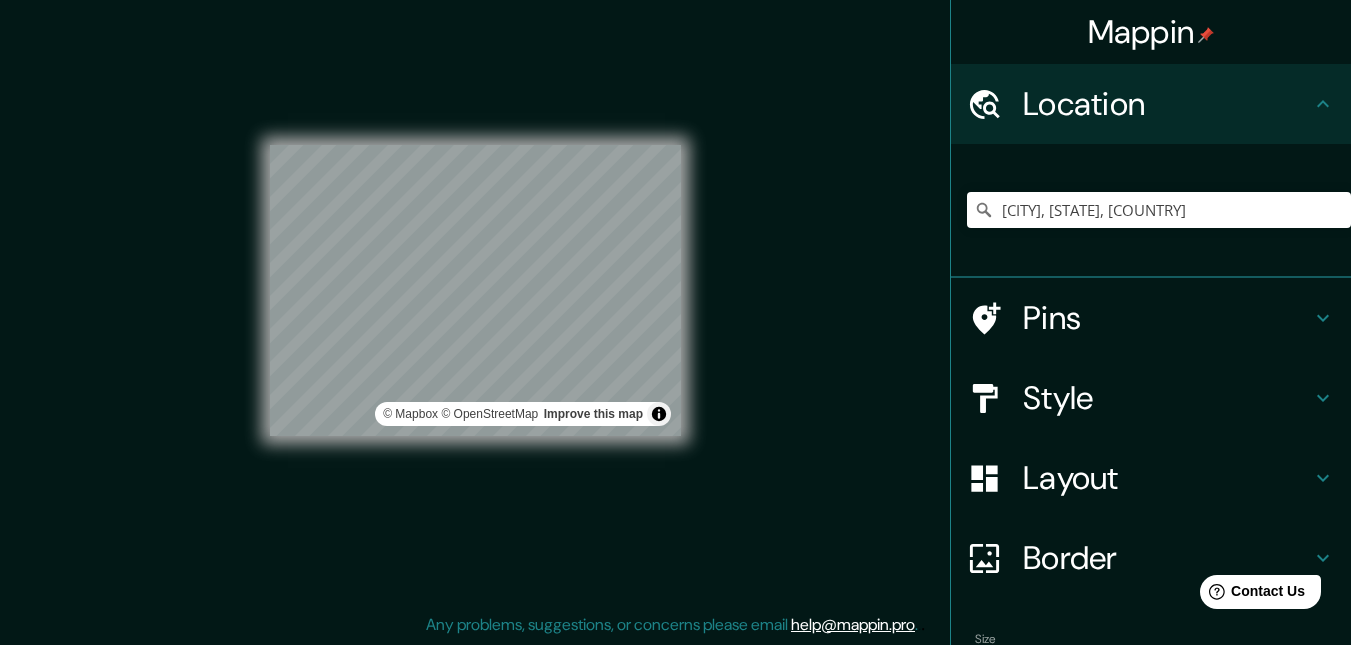 click on "Mappin Location [CITY], [STATE], [COUNTRY] Pins Style Layout Border Choose a border.  Hint : you can make layers of the frame opaque to create some cool effects. None Simple Transparent Fancy Size A3 a4 Create your map © Mapbox   © OpenStreetMap   Improve this map Any problems, suggestions, or concerns please email    help@example.com . . ." at bounding box center (675, 306) 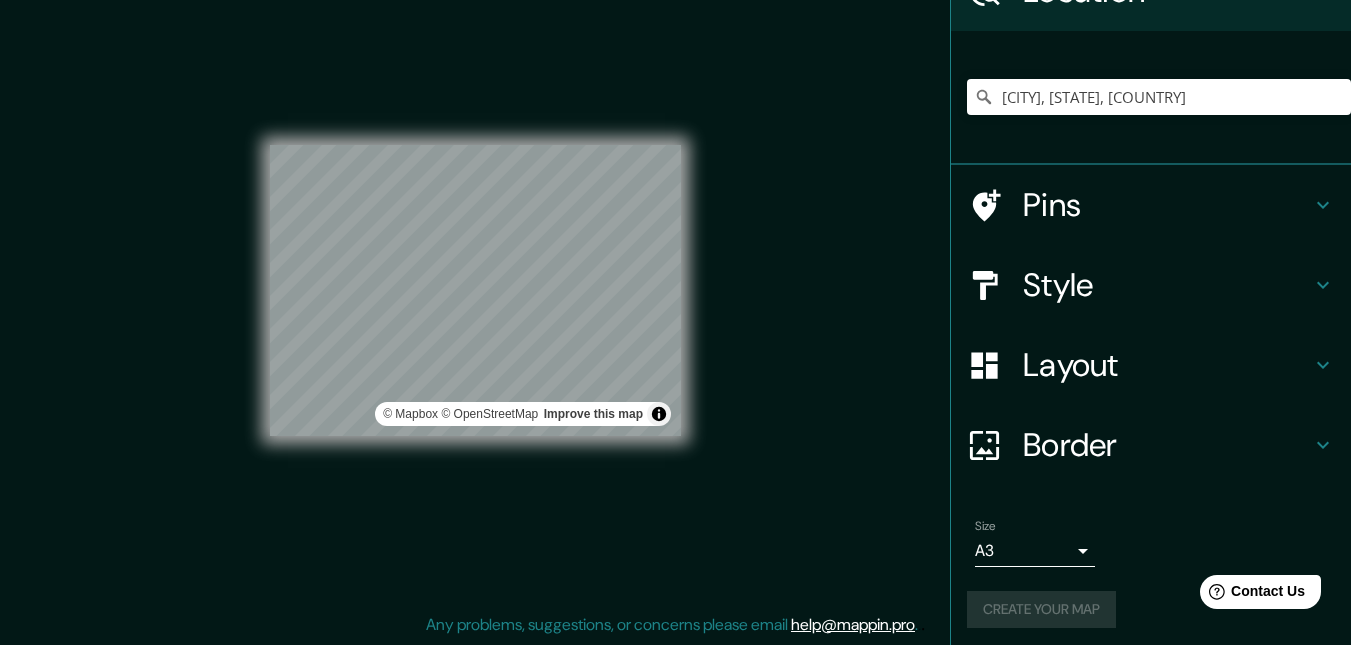 scroll, scrollTop: 120, scrollLeft: 0, axis: vertical 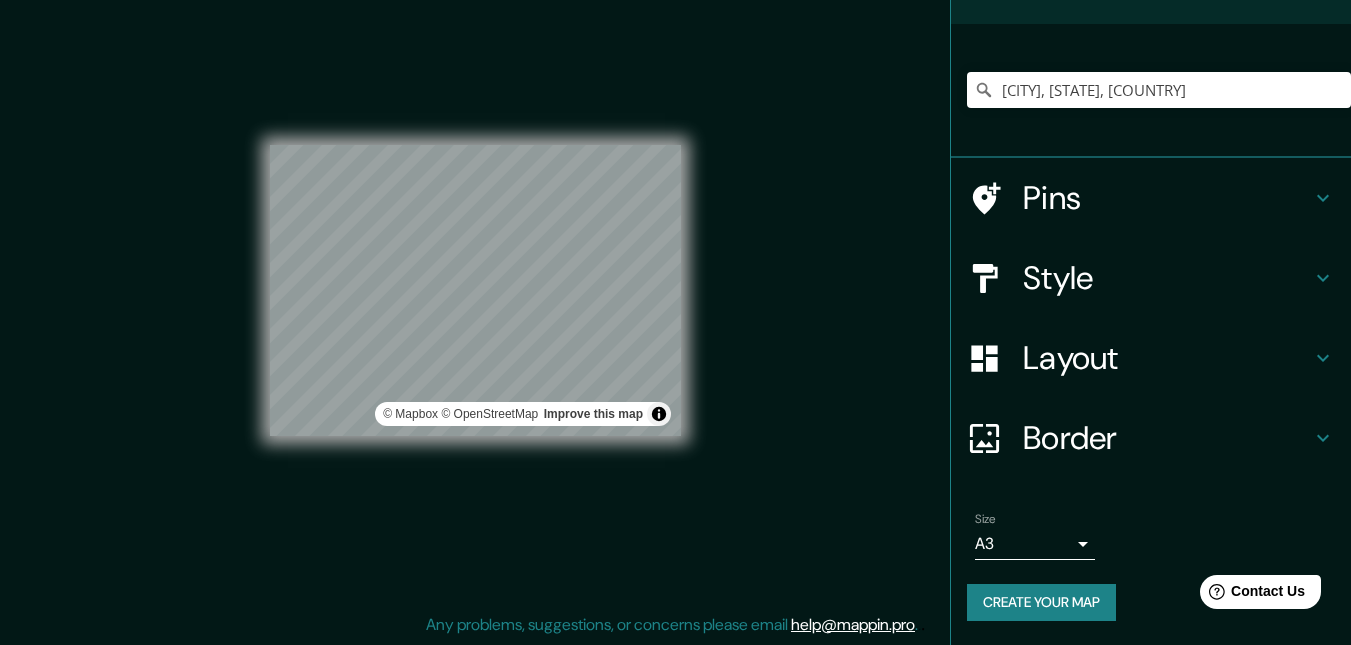 click on "Create your map" at bounding box center [1041, 602] 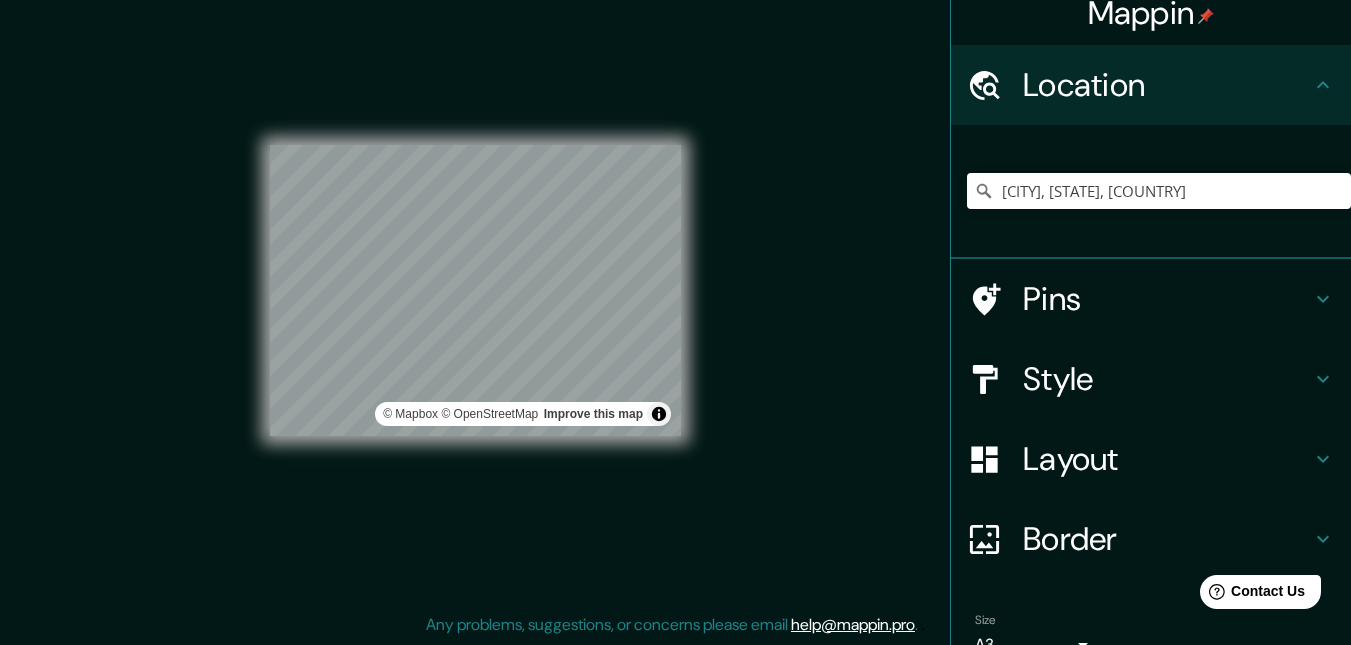 scroll, scrollTop: 0, scrollLeft: 0, axis: both 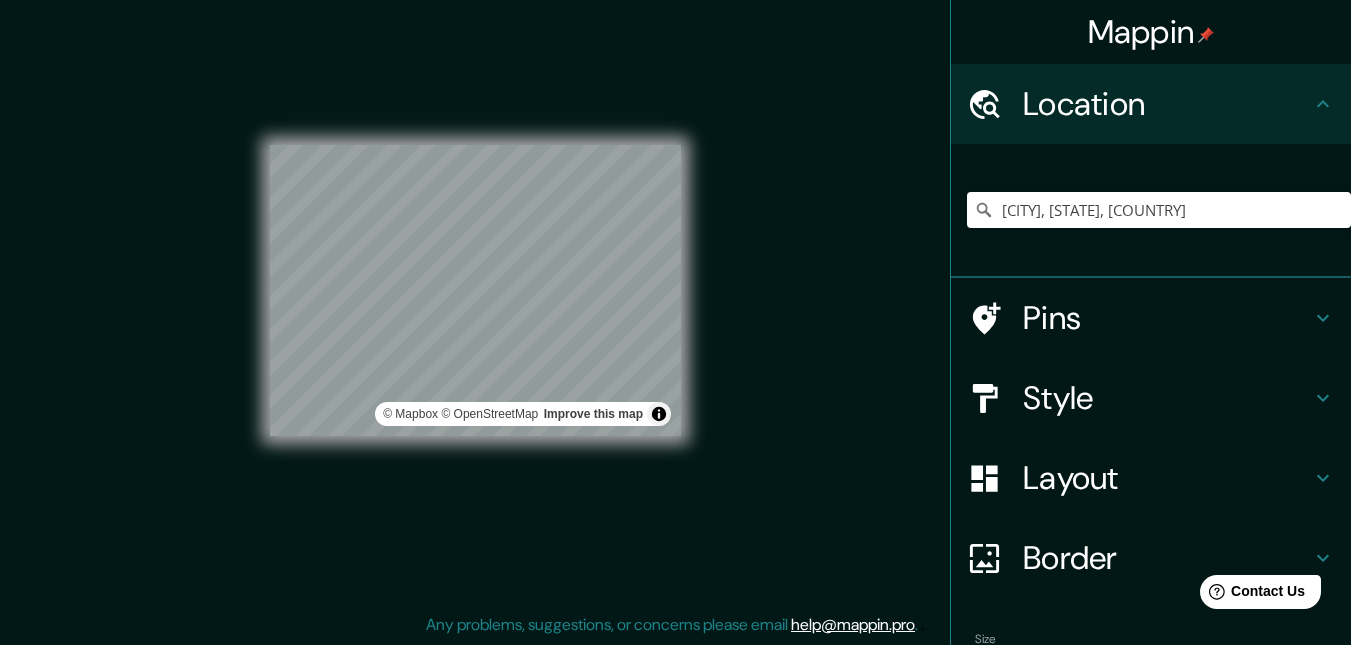 click at bounding box center [1323, 104] 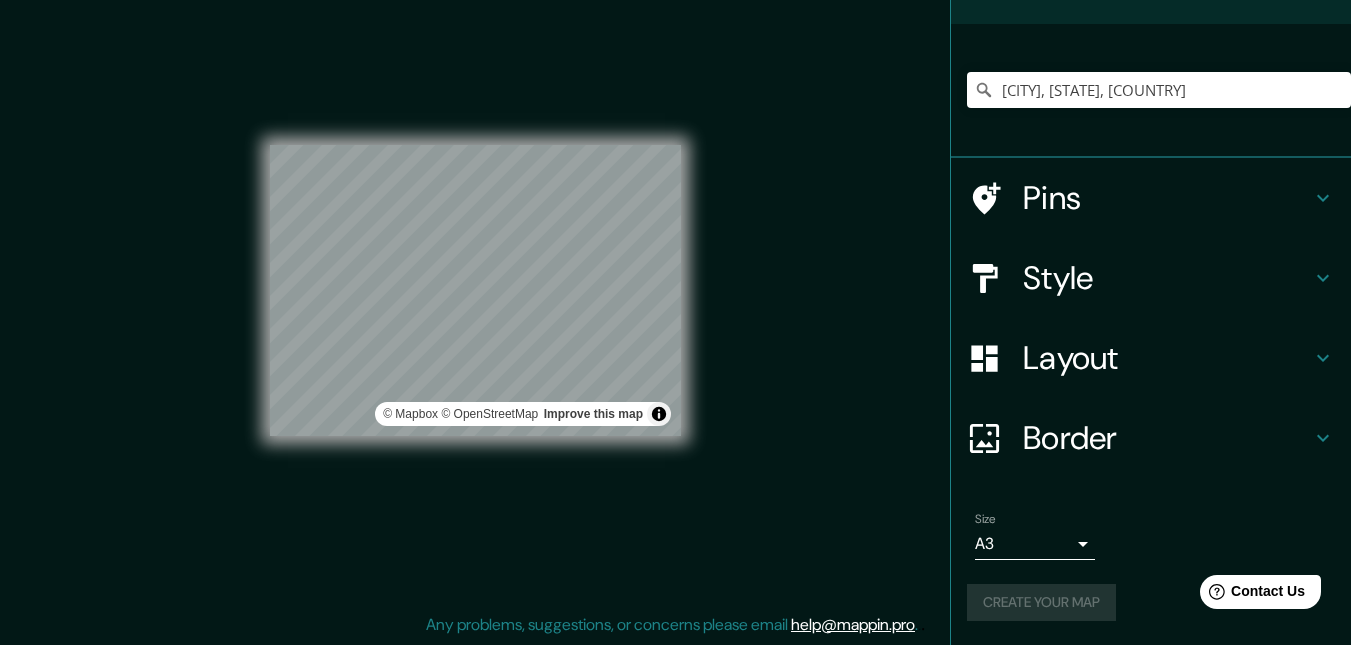 scroll, scrollTop: 20, scrollLeft: 0, axis: vertical 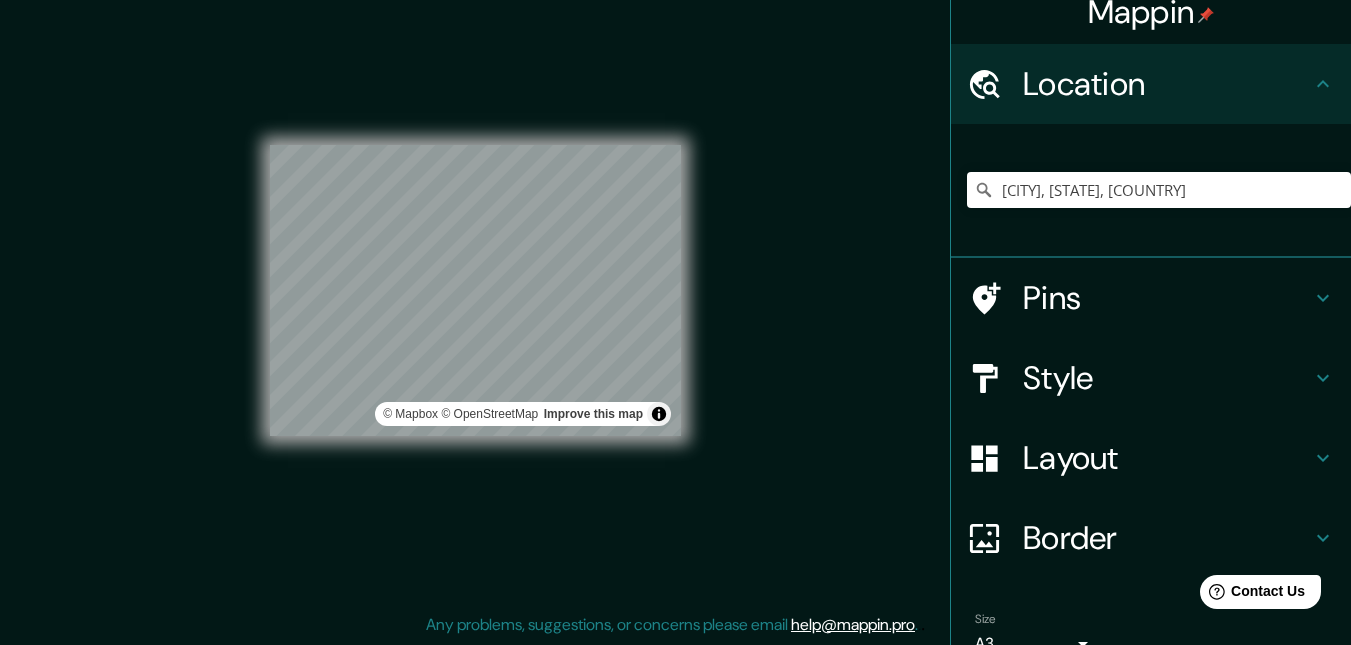 click on "Mappin Location [CITY], [STATE], [COUNTRY] Pins Style Layout Border Choose a border.  Hint : you can make layers of the frame opaque to create some cool effects. None Simple Transparent Fancy Size A3 a4 Create your map © Mapbox   © OpenStreetMap   Improve this map Any problems, suggestions, or concerns please email    help@example.com . . ." at bounding box center (675, 306) 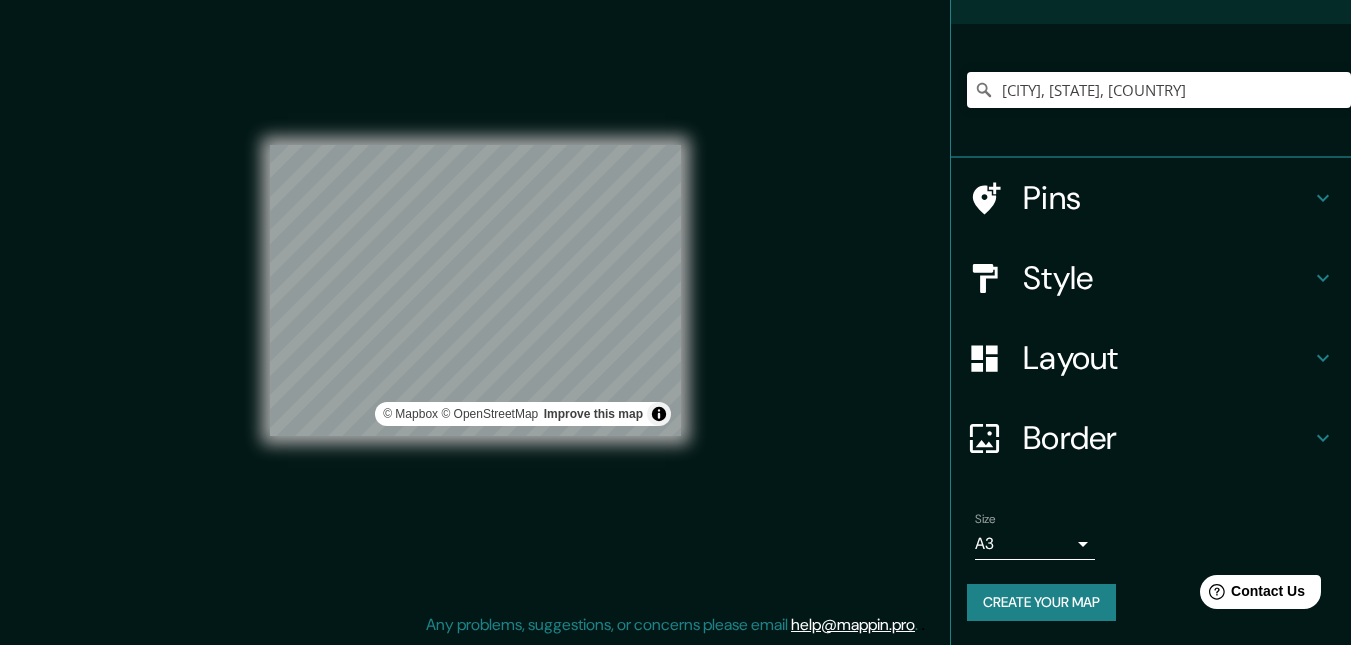 click on "Create your map" at bounding box center (1041, 602) 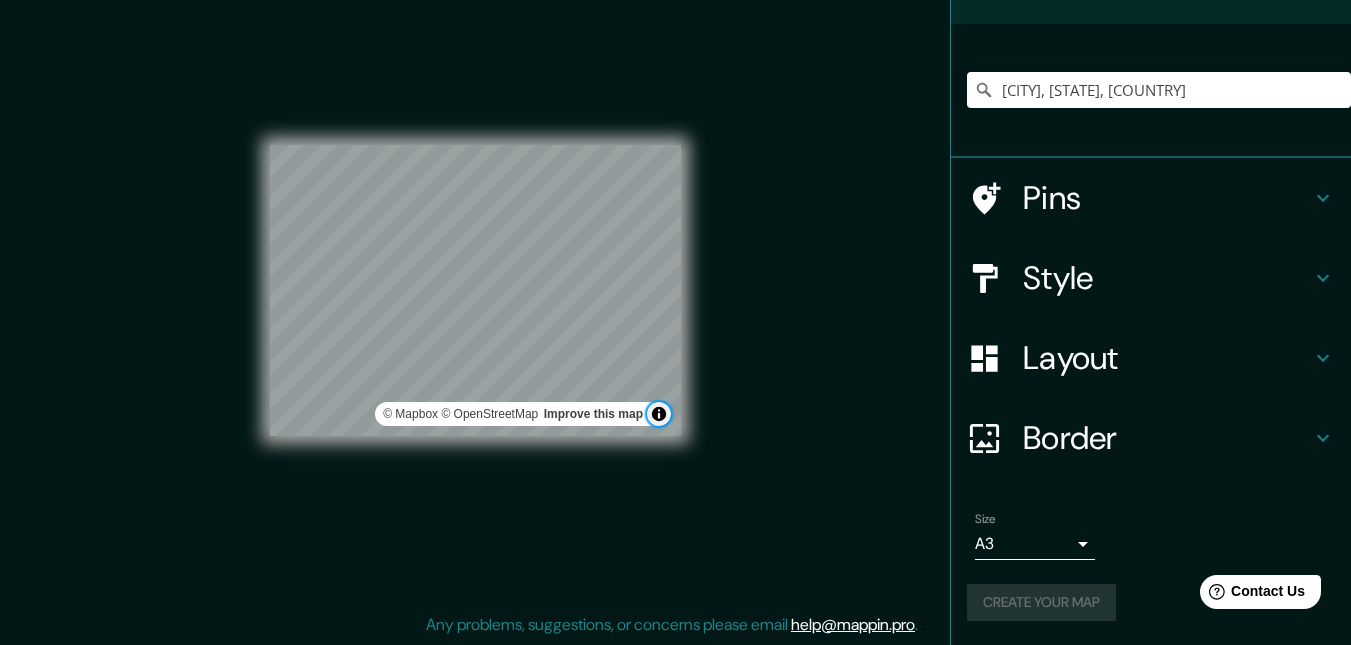 click at bounding box center [659, 414] 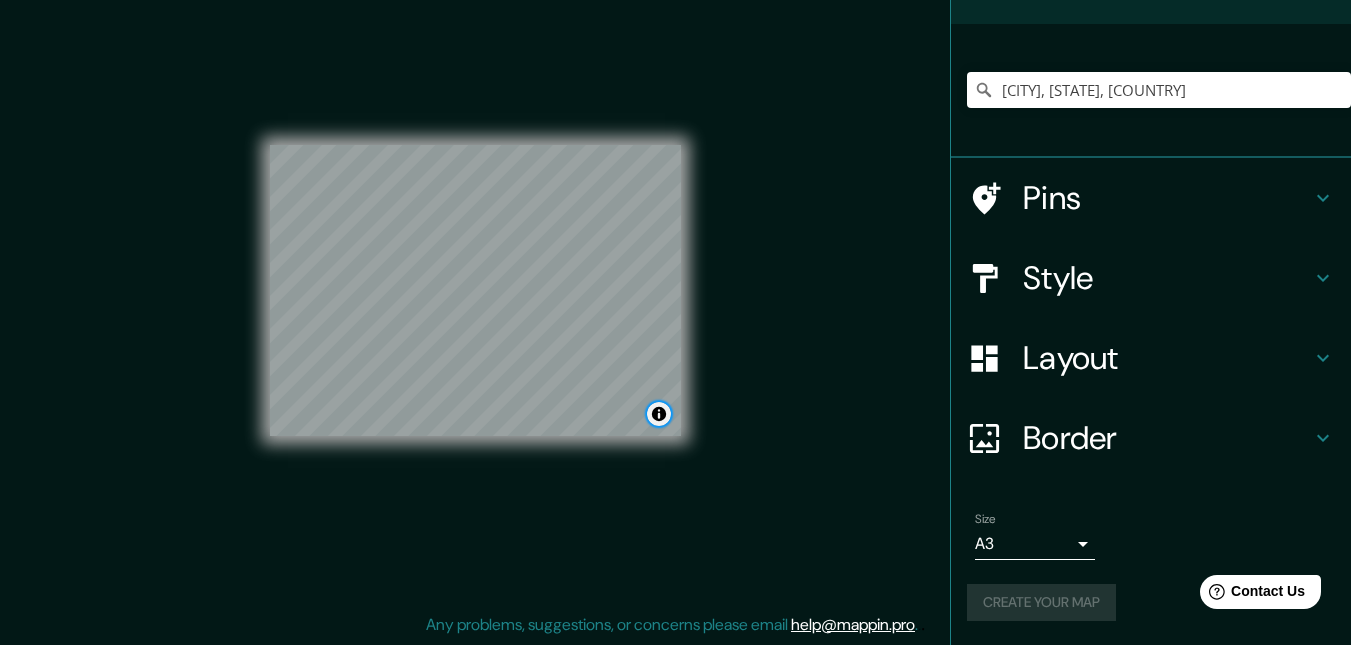 click at bounding box center (659, 414) 